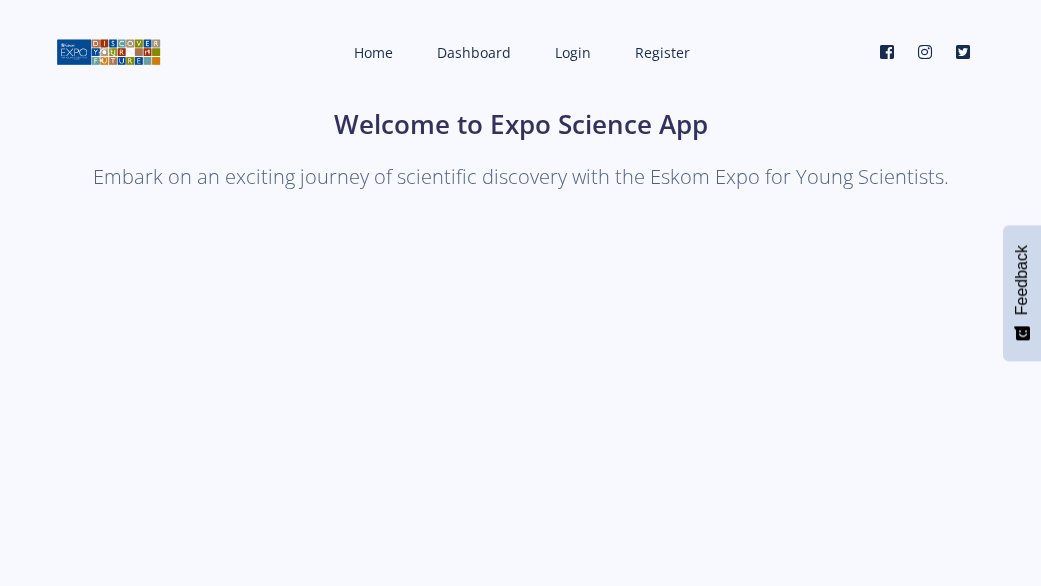 scroll, scrollTop: 0, scrollLeft: 0, axis: both 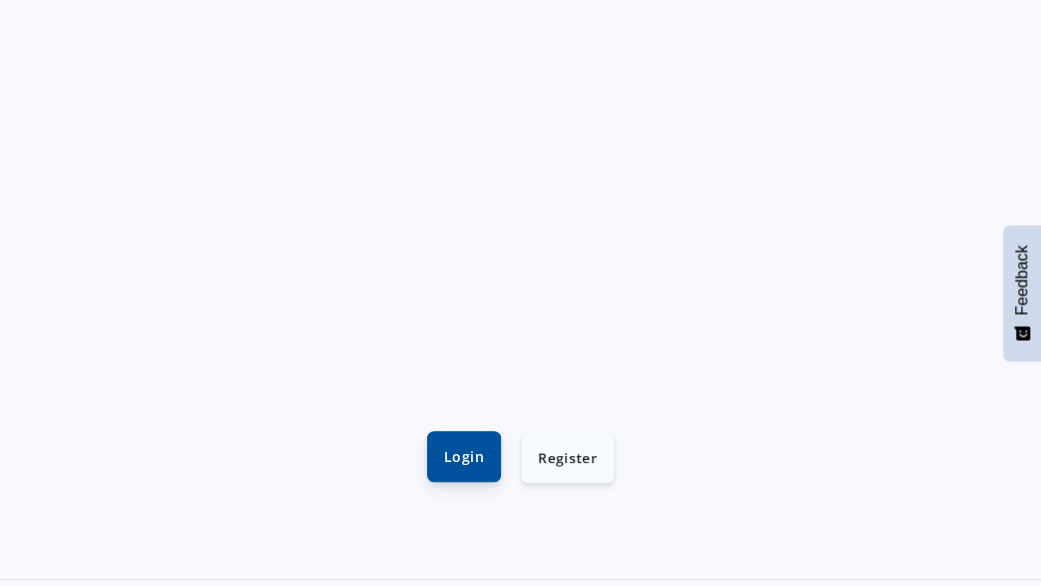 click on "Login" at bounding box center (464, 456) 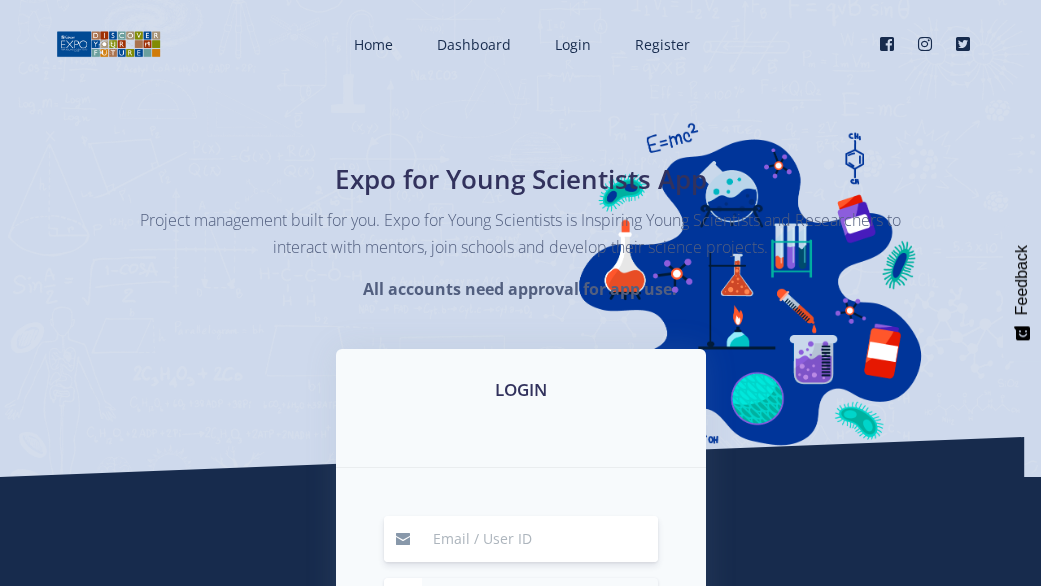 scroll, scrollTop: 0, scrollLeft: 0, axis: both 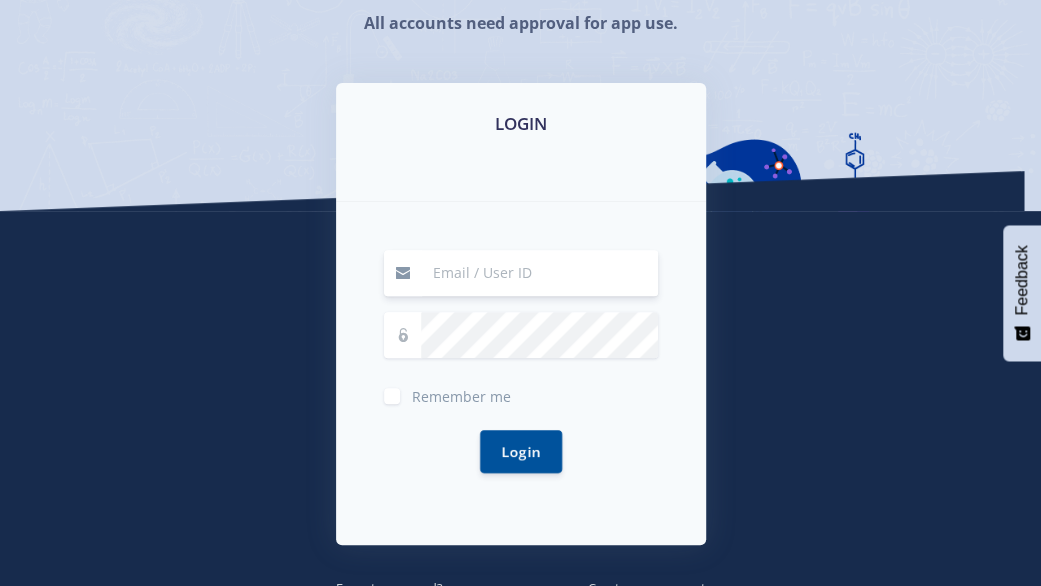 type on "l" 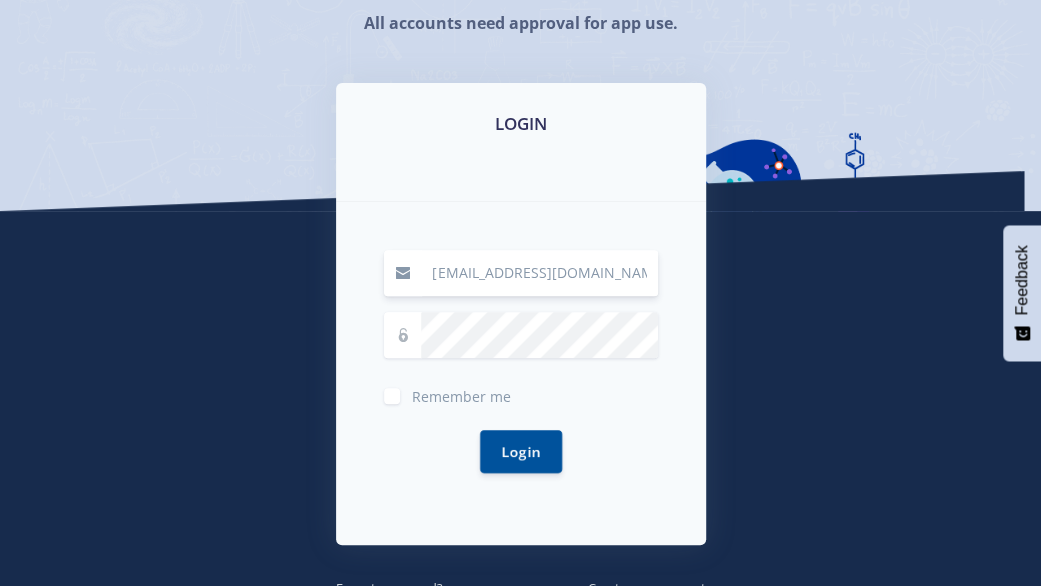 type on "leilam082010@gmail.com" 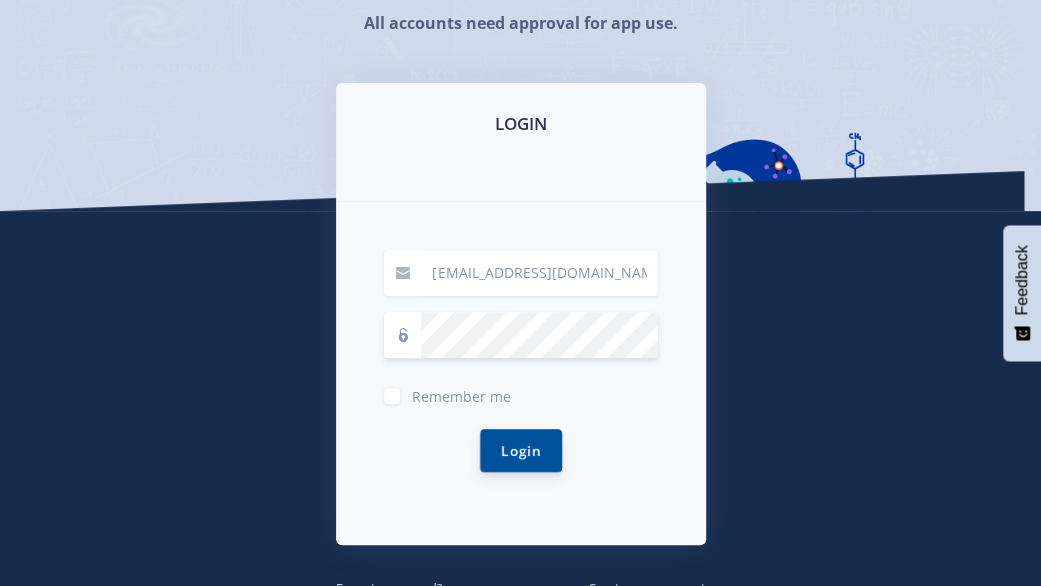 click on "Login" at bounding box center [521, 450] 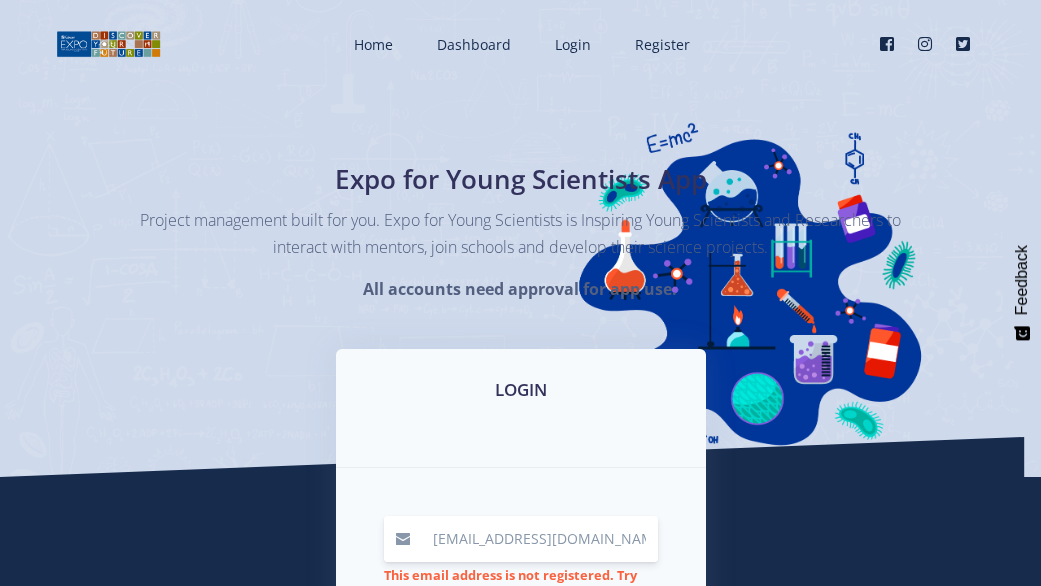 scroll, scrollTop: 0, scrollLeft: 0, axis: both 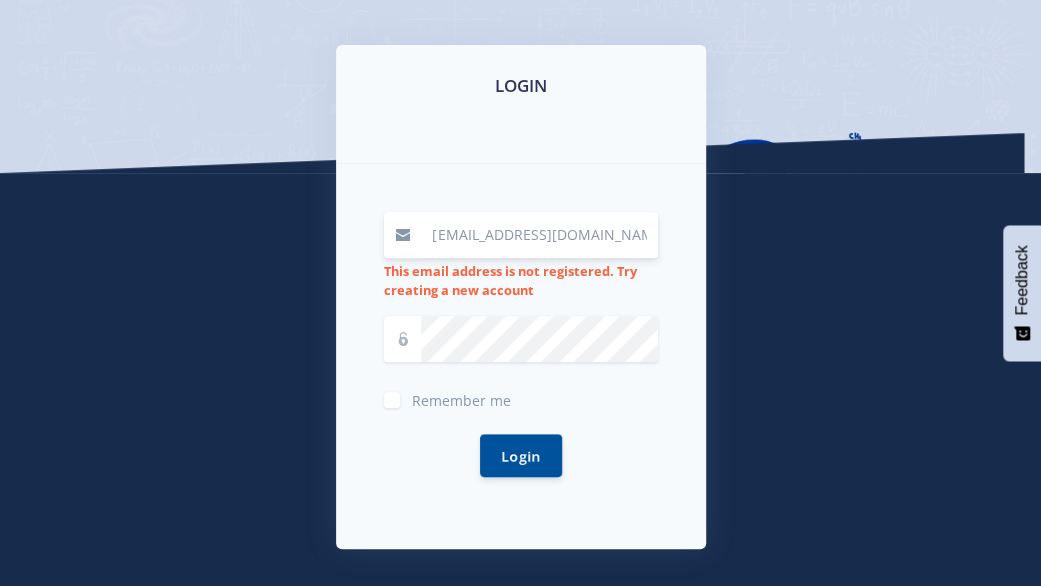 drag, startPoint x: 600, startPoint y: 237, endPoint x: 404, endPoint y: 243, distance: 196.09181 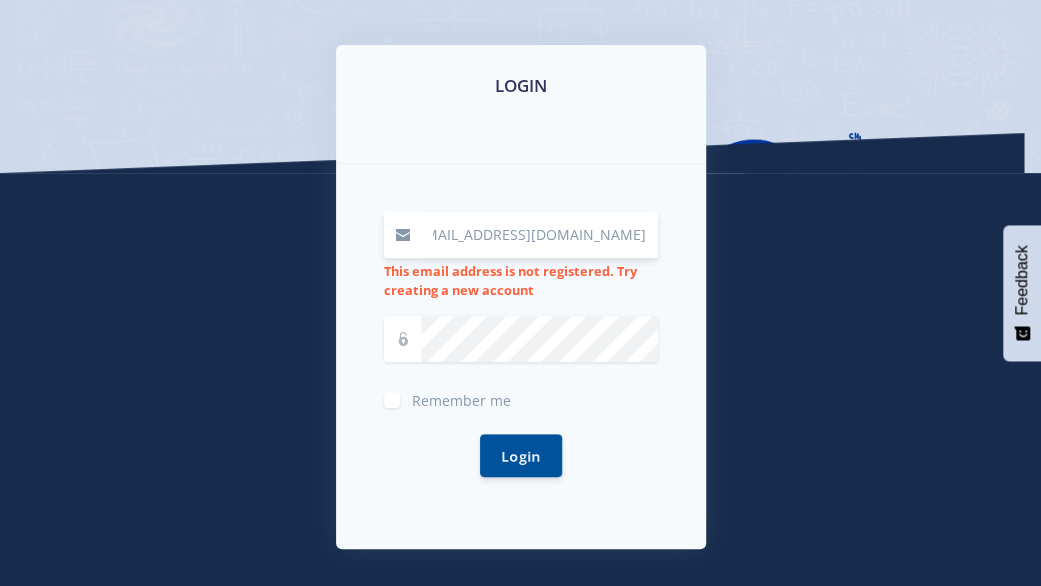 scroll, scrollTop: 0, scrollLeft: 46, axis: horizontal 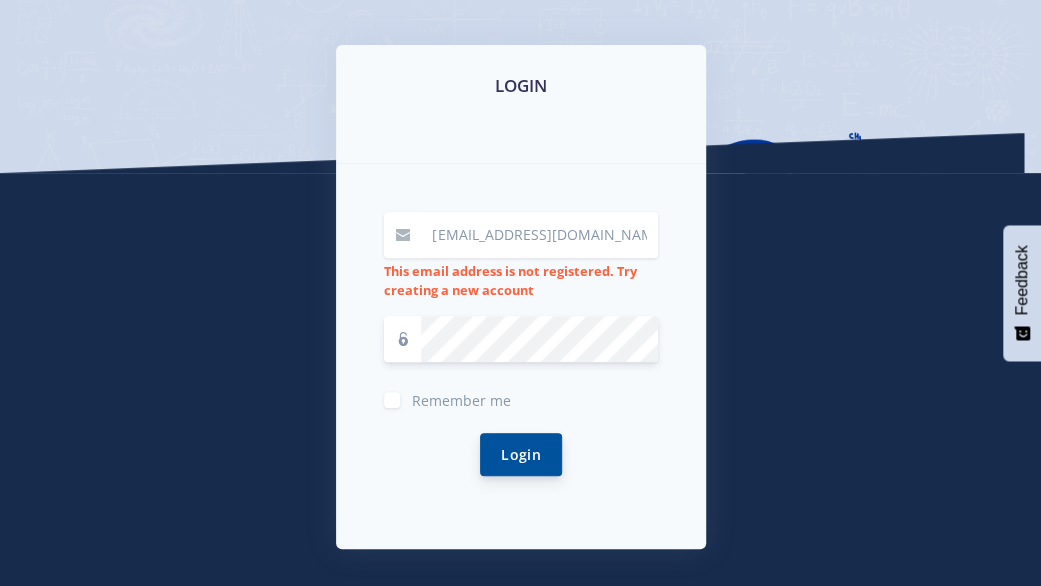 click on "Login" at bounding box center (521, 454) 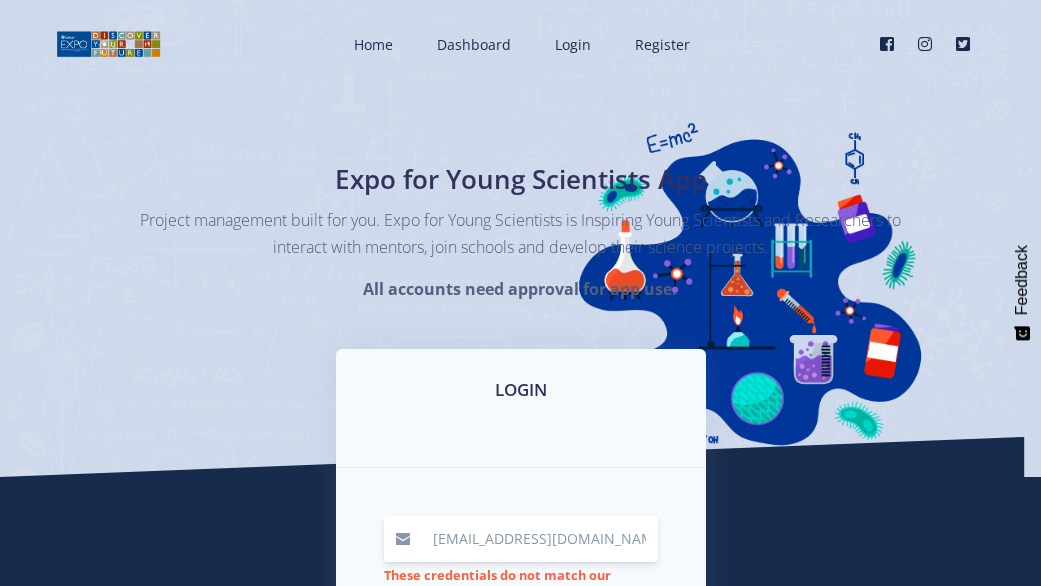 scroll, scrollTop: 0, scrollLeft: 0, axis: both 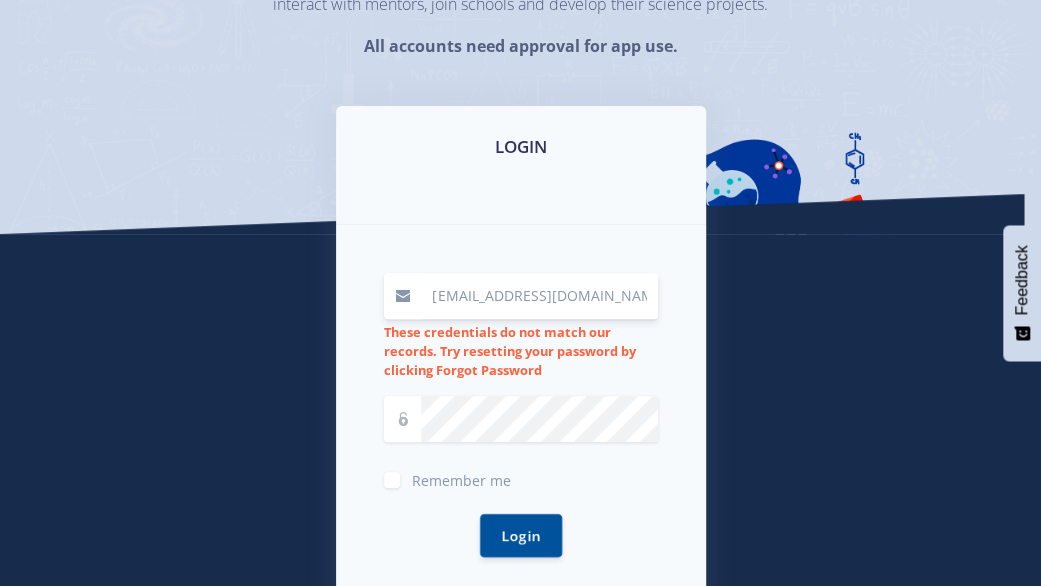 click on "20164060.student@greensidehigh.co.za" at bounding box center (539, 296) 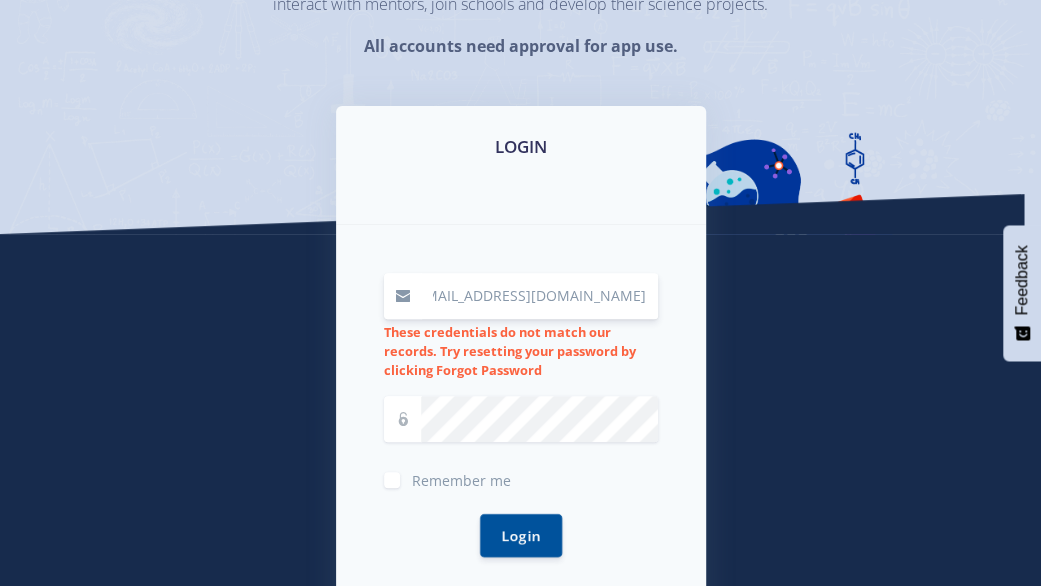 scroll, scrollTop: 0, scrollLeft: 46, axis: horizontal 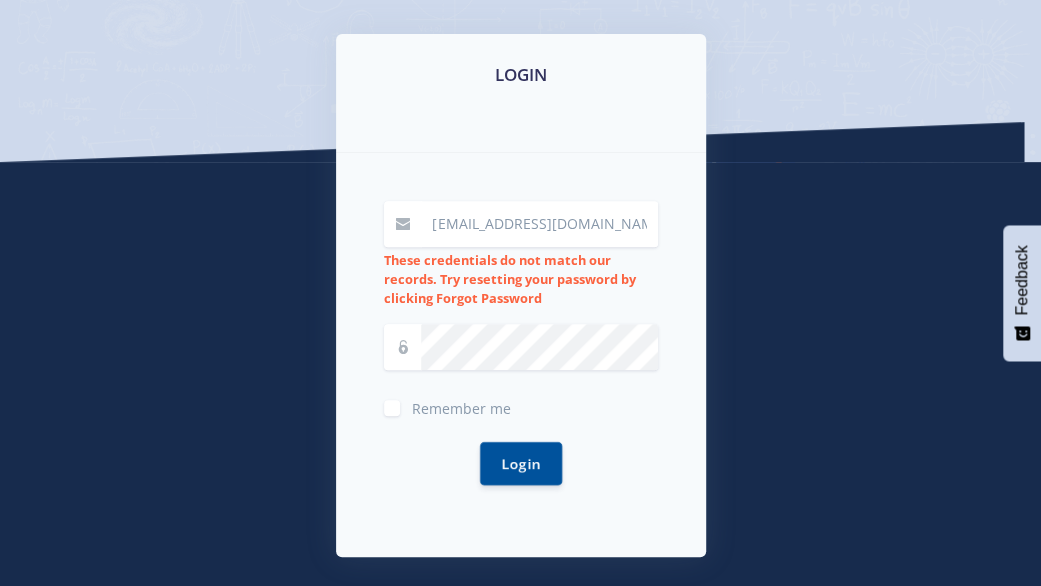 click on "LOGIN
20164060.student@greensidehigh.co.za
These credentials do not match our records. Try resetting your password by clicking Forgot Password" at bounding box center [521, 322] 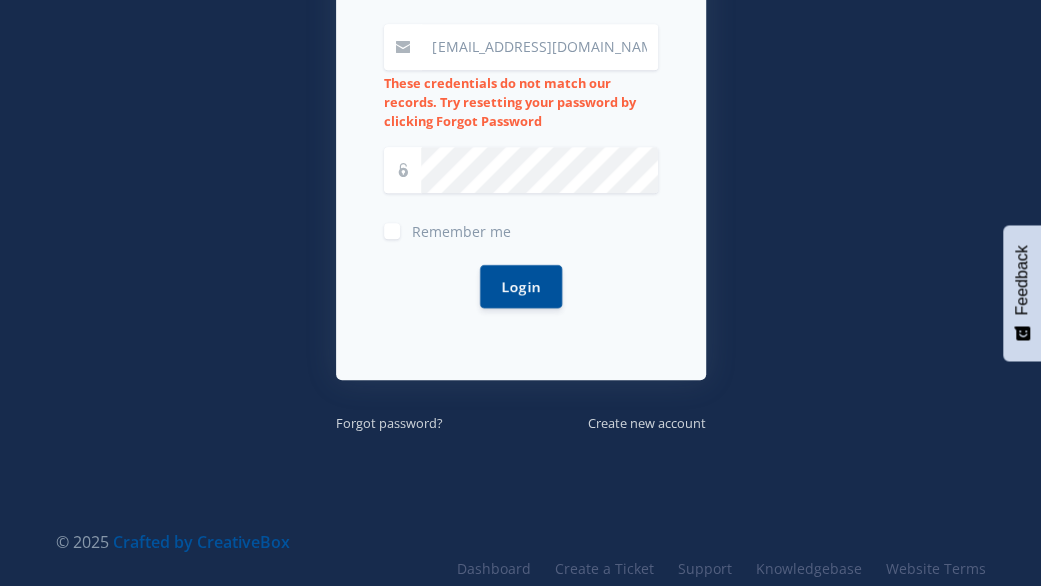 scroll, scrollTop: 504, scrollLeft: 0, axis: vertical 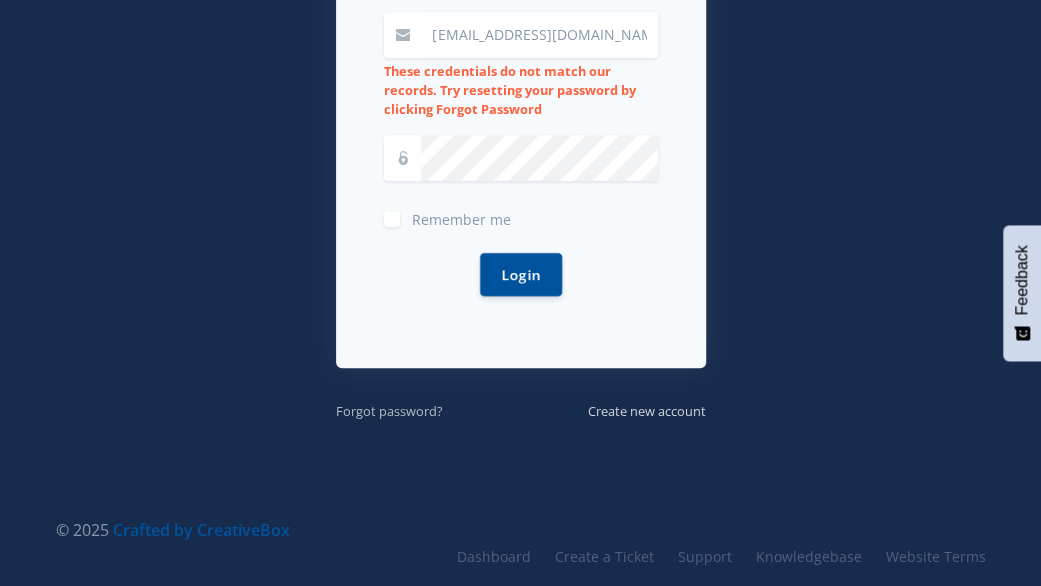 click on "Forgot password?" at bounding box center (389, 411) 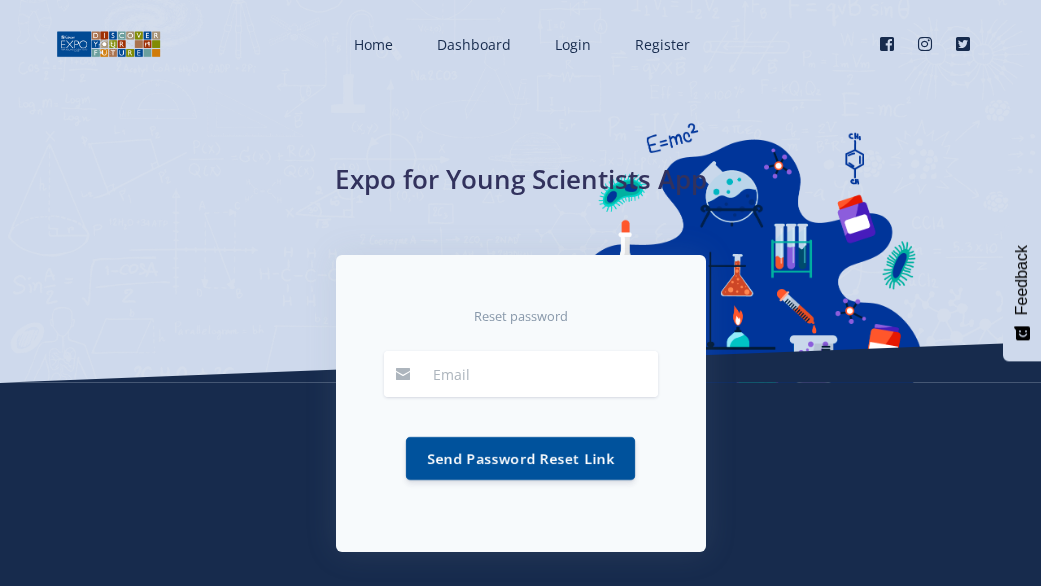 scroll, scrollTop: 0, scrollLeft: 0, axis: both 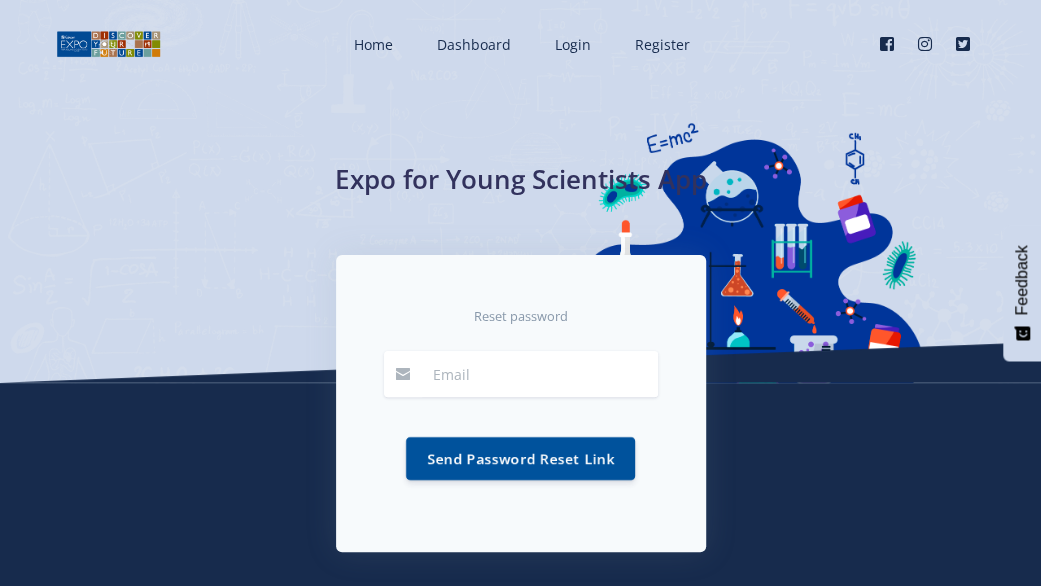 click at bounding box center (539, 374) 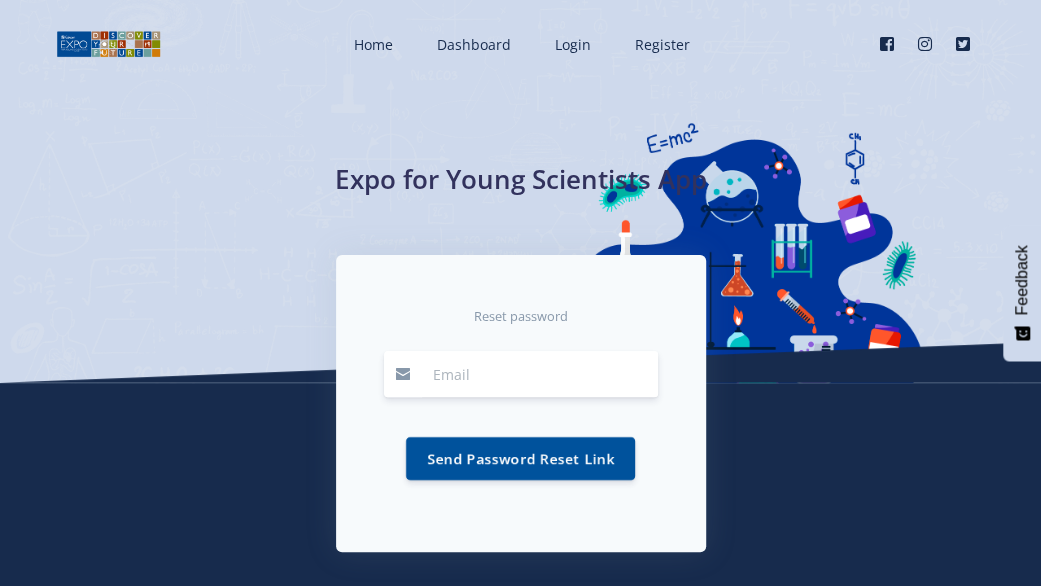 type on "[EMAIL_ADDRESS][DOMAIN_NAME]" 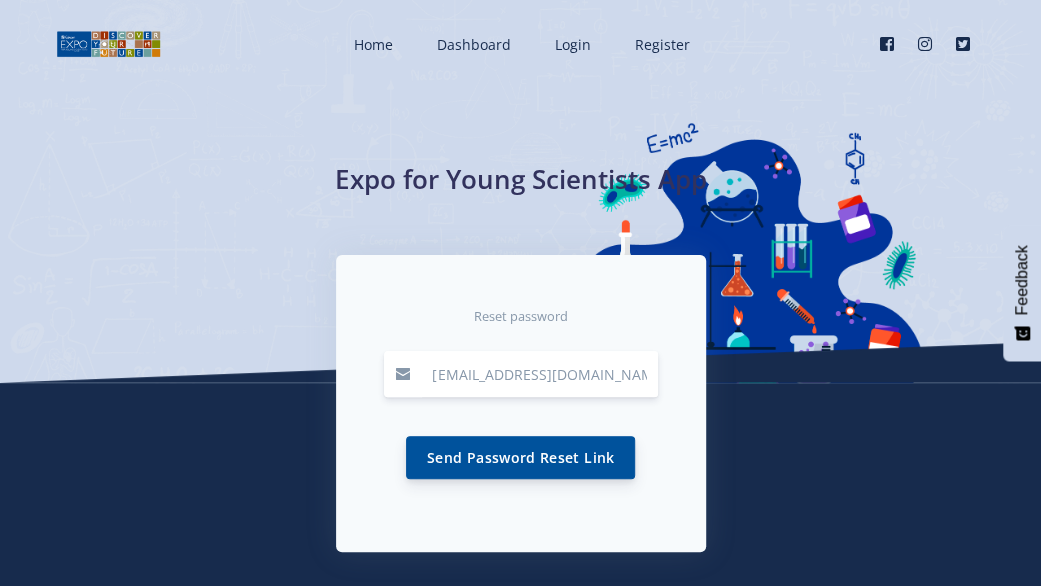 click on "Send Password Reset Link" at bounding box center (520, 457) 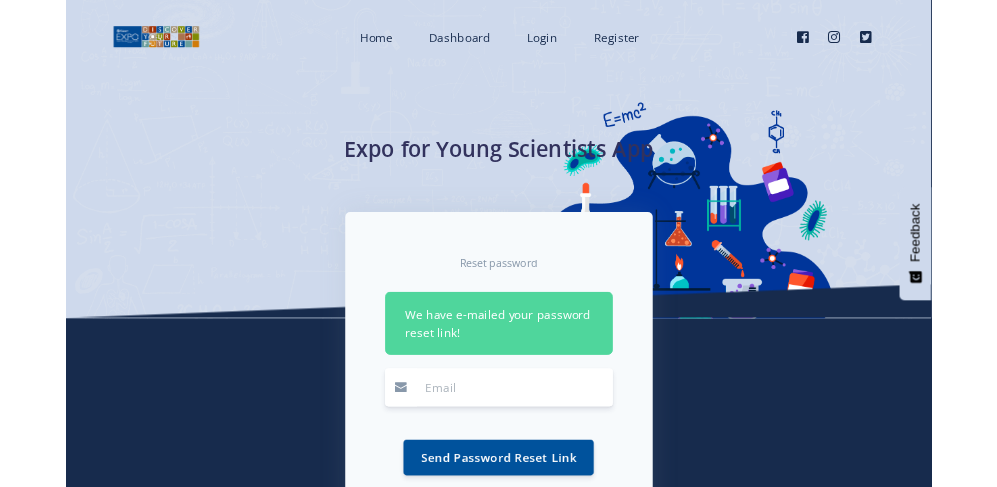 scroll, scrollTop: 0, scrollLeft: 0, axis: both 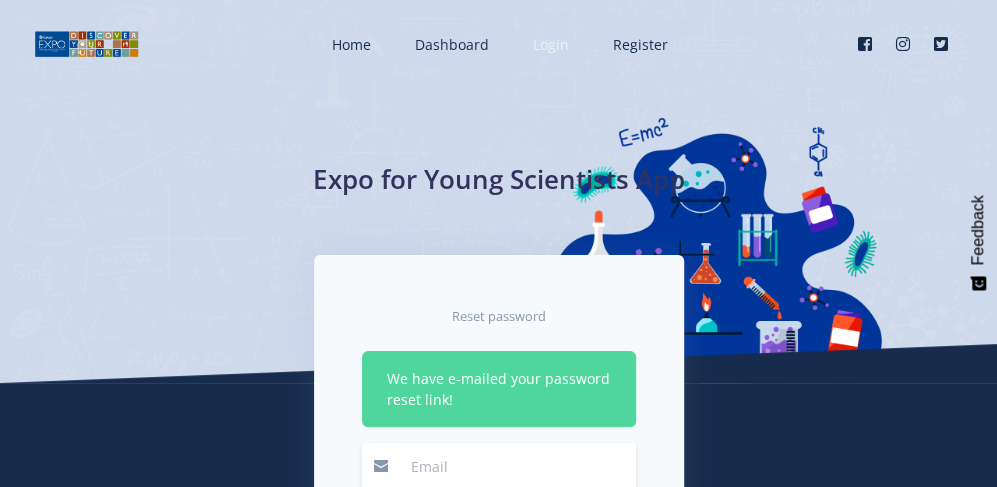 click on "Login" at bounding box center (551, 44) 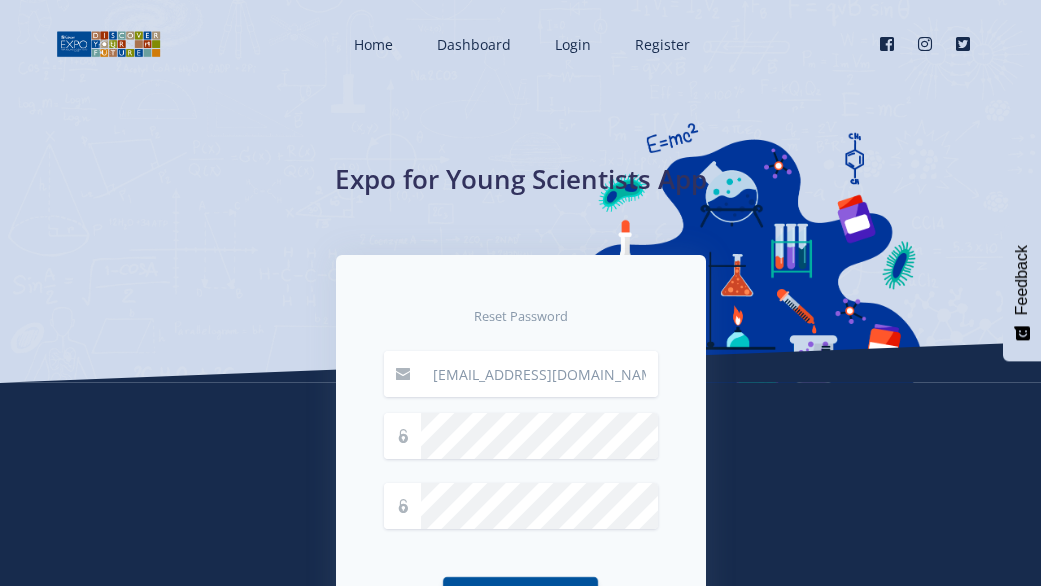 scroll, scrollTop: 0, scrollLeft: 0, axis: both 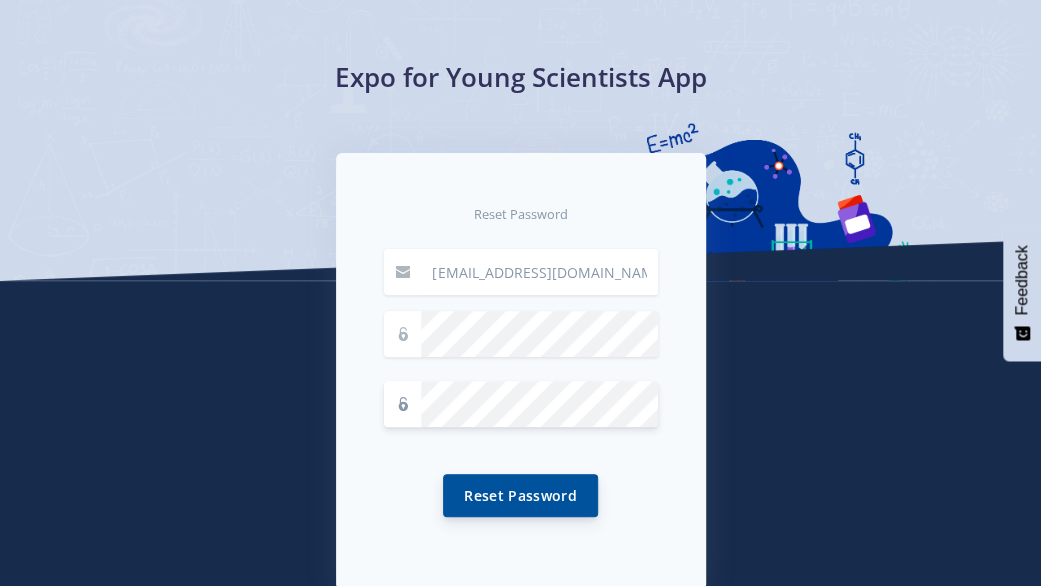 click on "Reset Password" at bounding box center (520, 495) 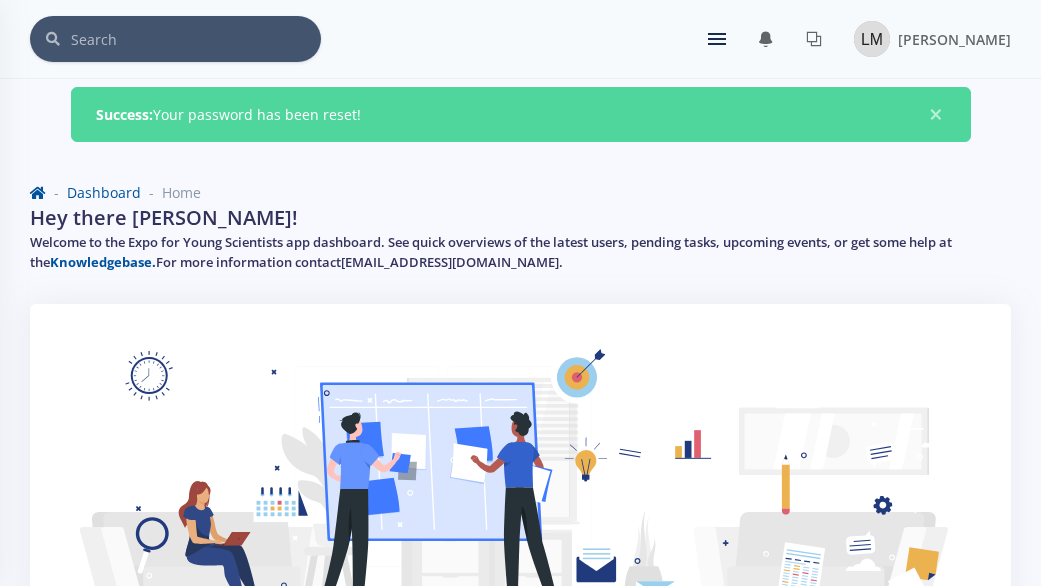 scroll, scrollTop: 0, scrollLeft: 0, axis: both 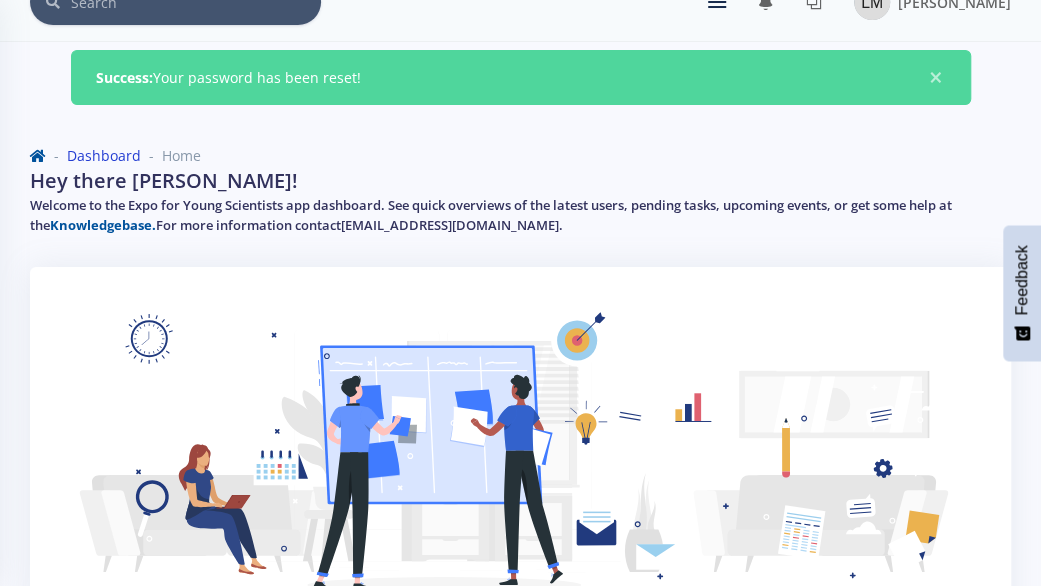 click on "Dashboard" at bounding box center (104, 155) 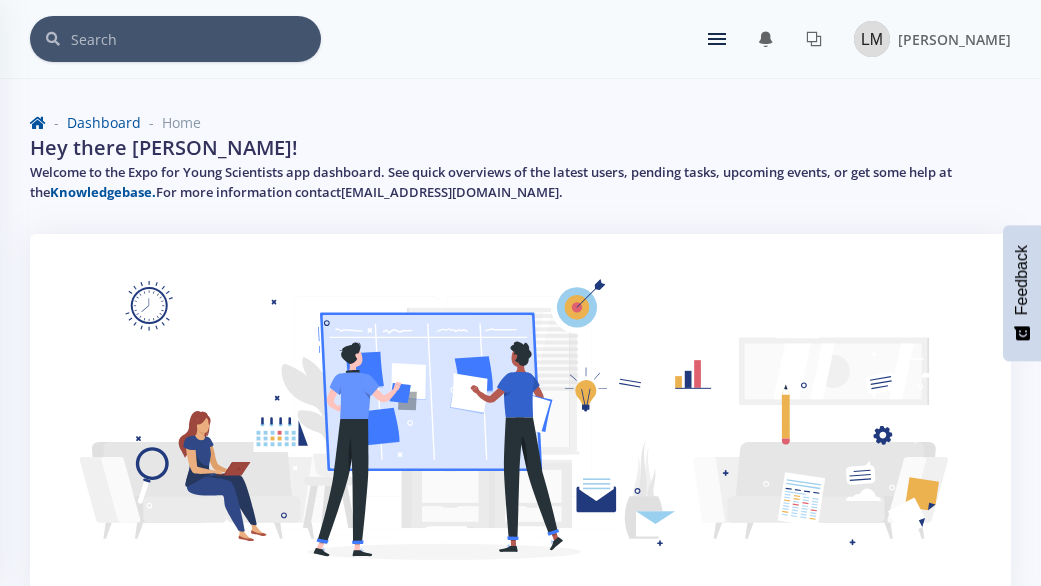 scroll, scrollTop: 0, scrollLeft: 0, axis: both 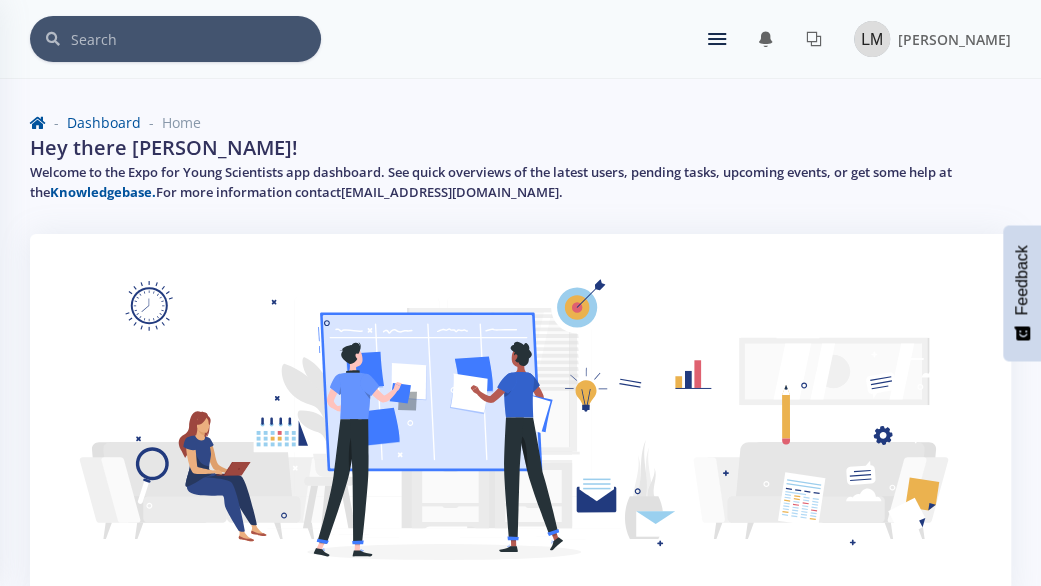 click at bounding box center [717, 39] 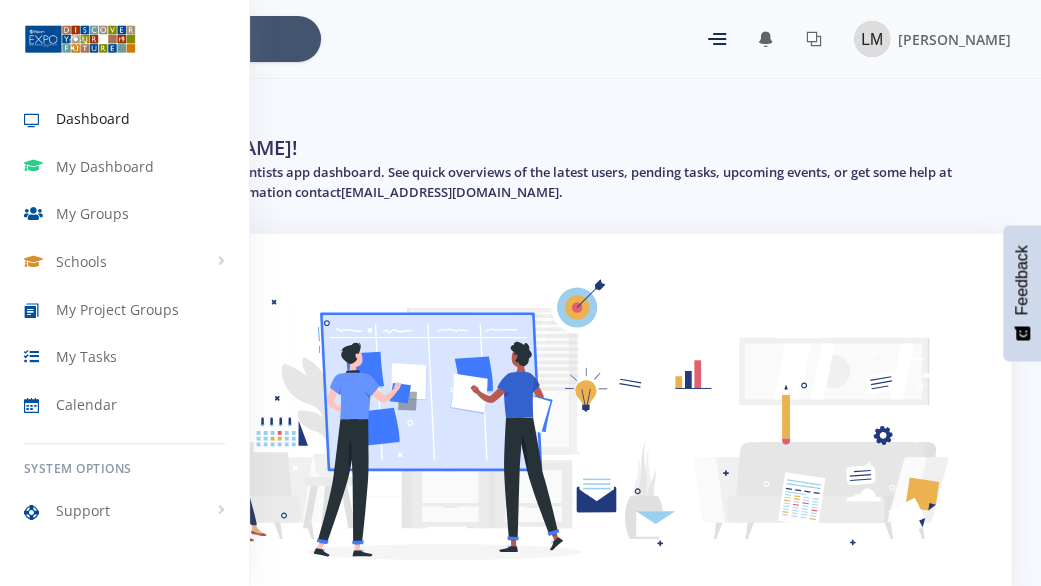 click at bounding box center (520, 293) 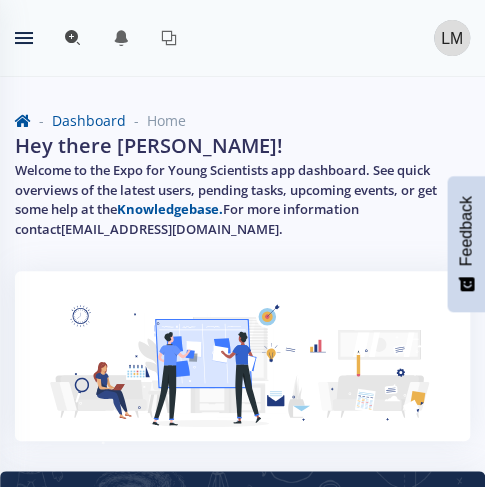 click at bounding box center (73, 38) 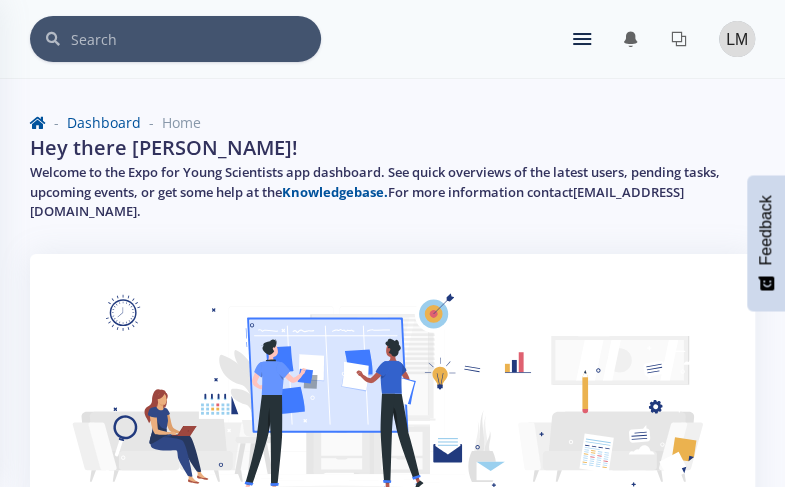 drag, startPoint x: 0, startPoint y: 203, endPoint x: 667, endPoint y: 109, distance: 673.5911 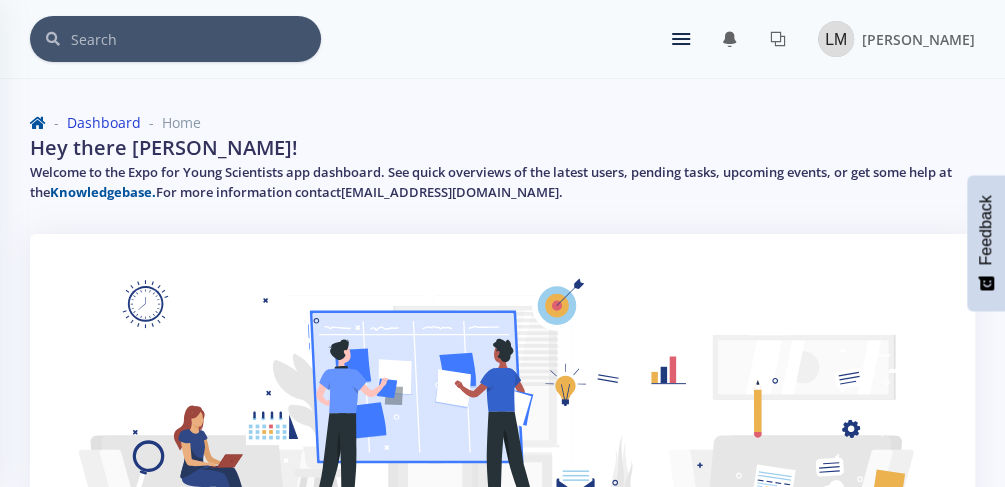 click on "Dashboard" at bounding box center [104, 122] 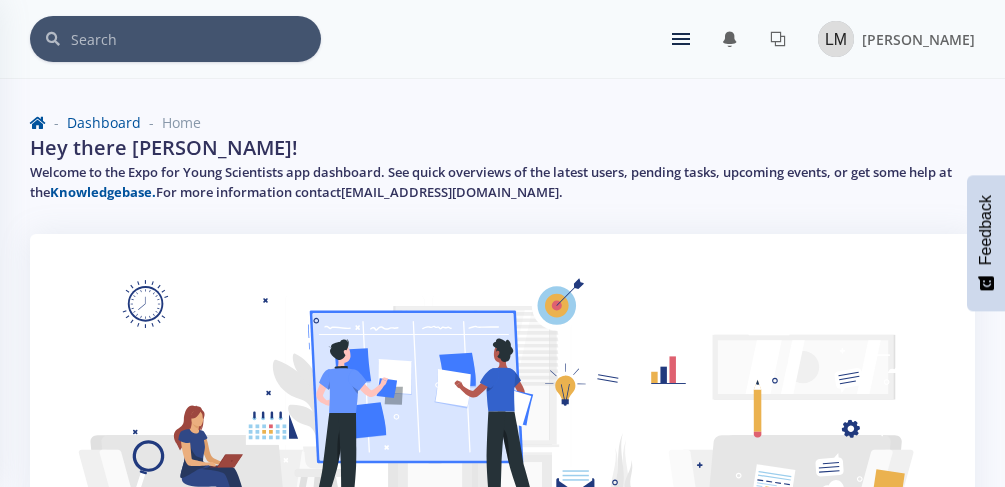 scroll, scrollTop: 0, scrollLeft: 0, axis: both 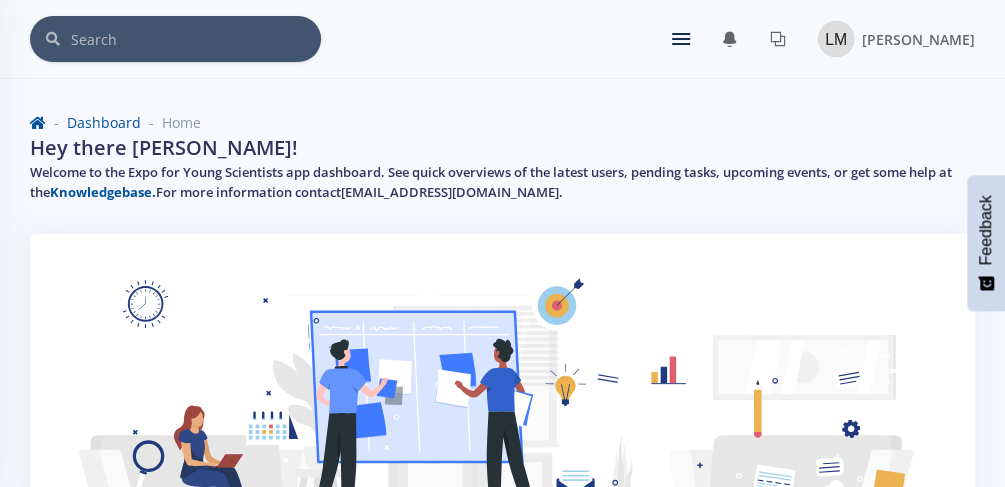 drag, startPoint x: 684, startPoint y: 46, endPoint x: 668, endPoint y: 47, distance: 16.03122 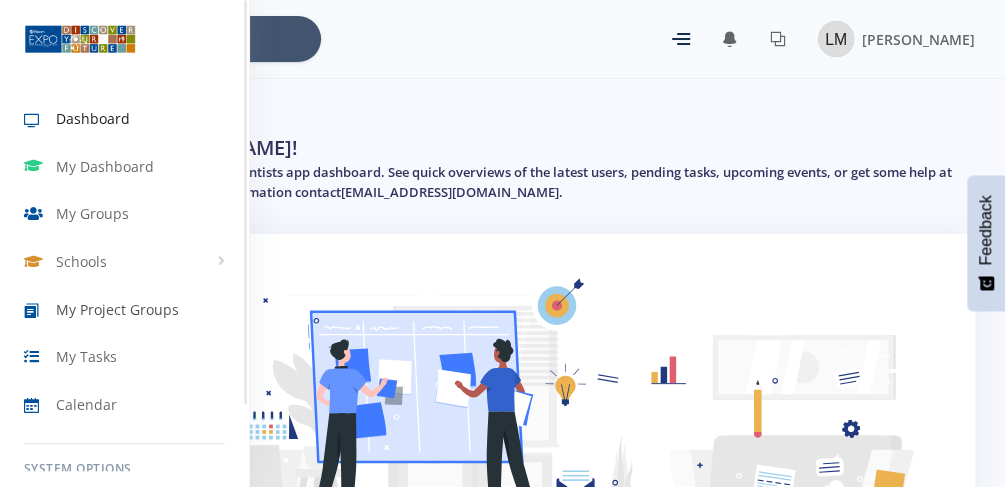 click on "My Project Groups" at bounding box center [117, 309] 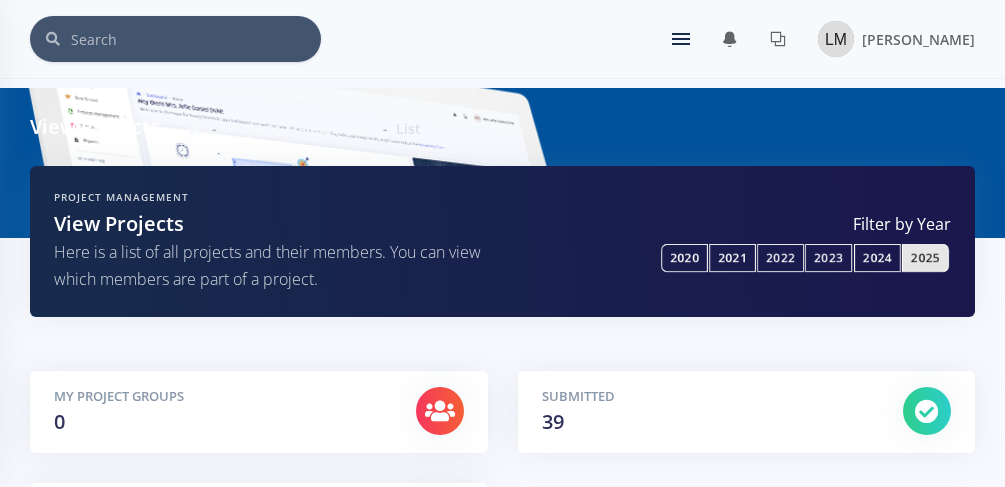 scroll, scrollTop: 0, scrollLeft: 0, axis: both 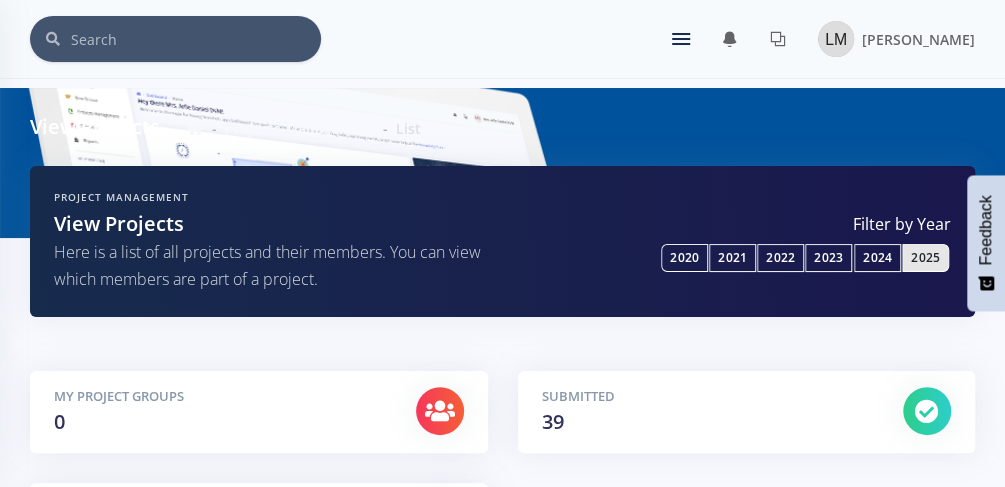 click at bounding box center [681, 39] 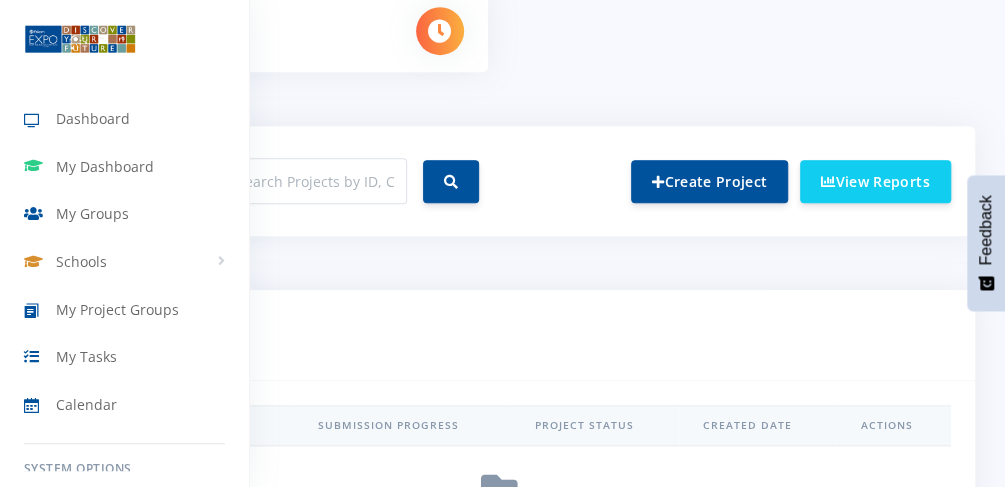 scroll, scrollTop: 494, scrollLeft: 0, axis: vertical 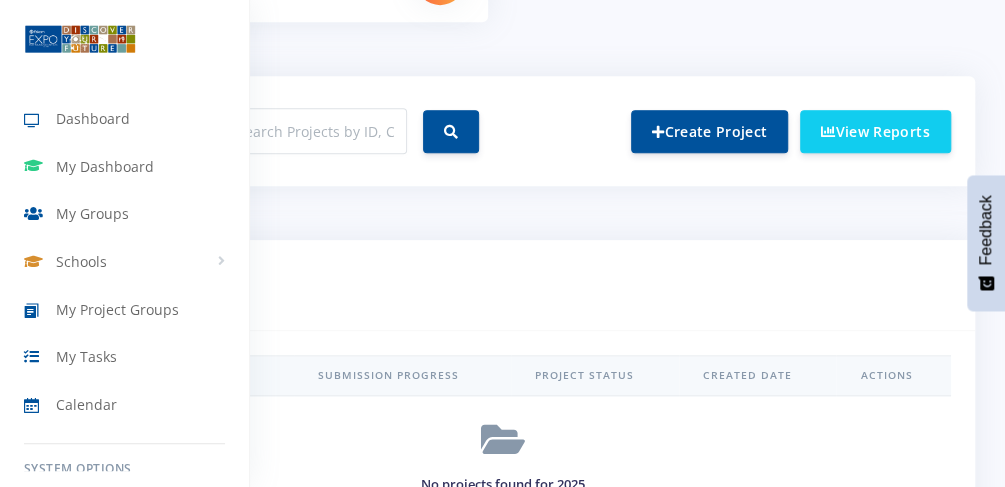 click at bounding box center [502, 243] 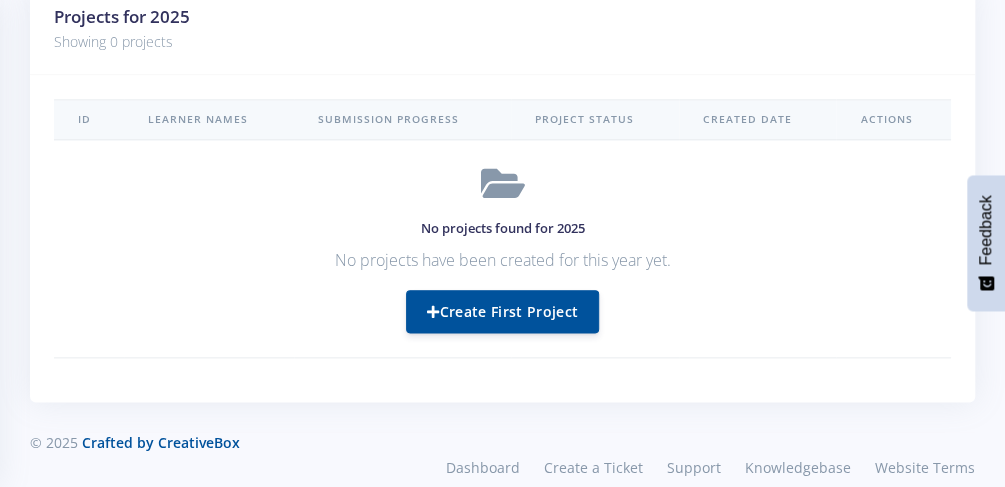 scroll, scrollTop: 755, scrollLeft: 0, axis: vertical 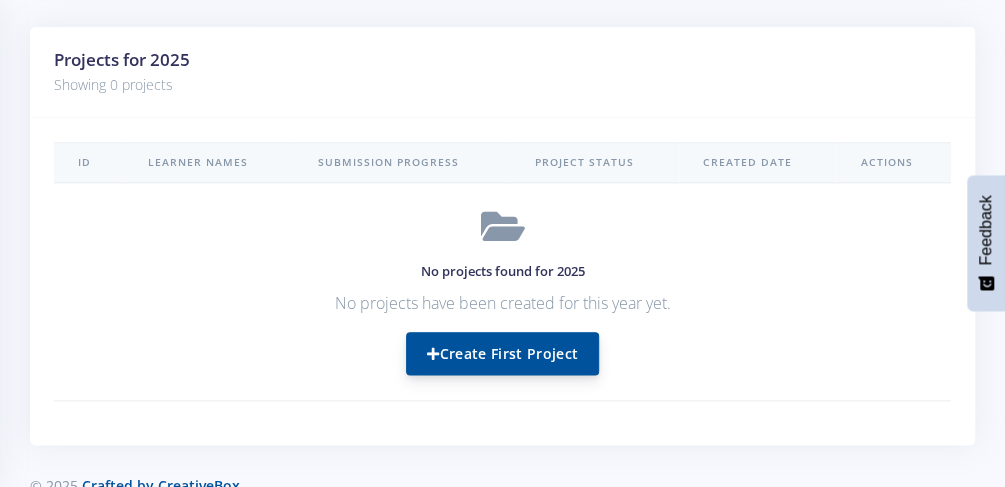 click on "Create First Project" at bounding box center (502, 353) 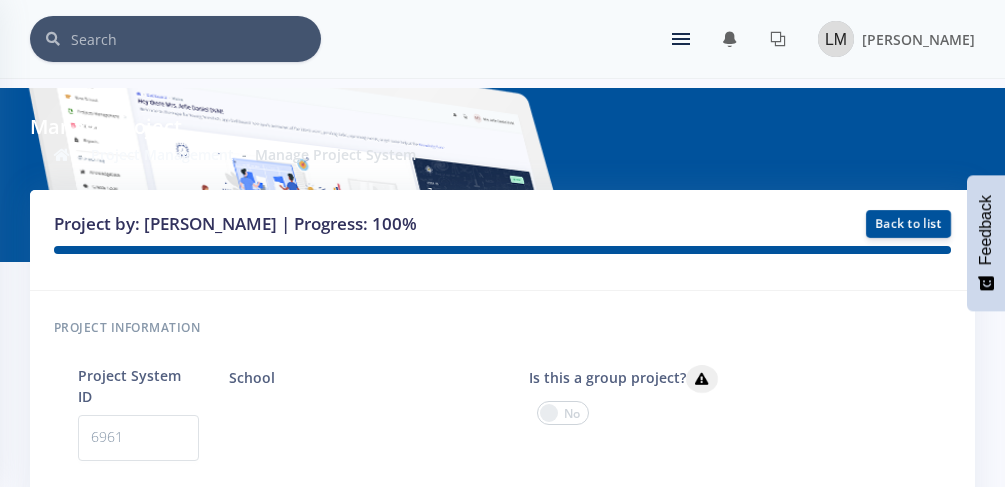 scroll, scrollTop: 0, scrollLeft: 0, axis: both 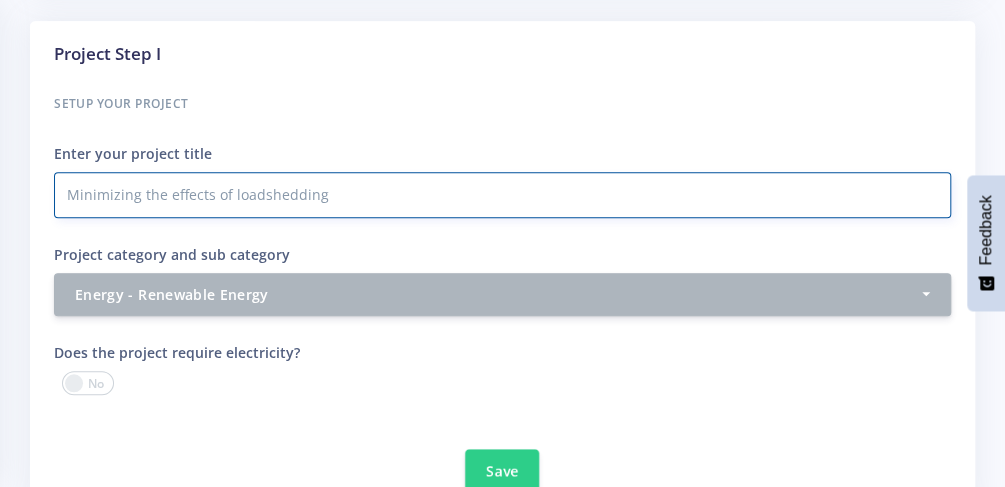 drag, startPoint x: 458, startPoint y: 171, endPoint x: 440, endPoint y: 173, distance: 18.110771 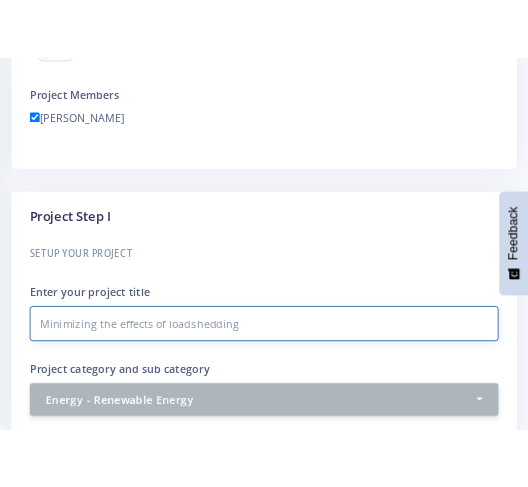 scroll, scrollTop: 636, scrollLeft: 0, axis: vertical 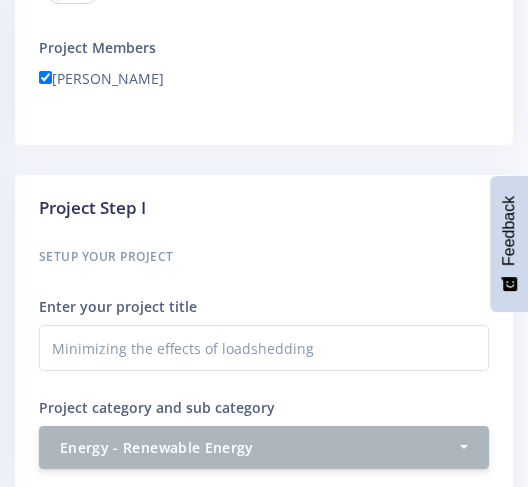 click on "Setup your Project" at bounding box center [264, 257] 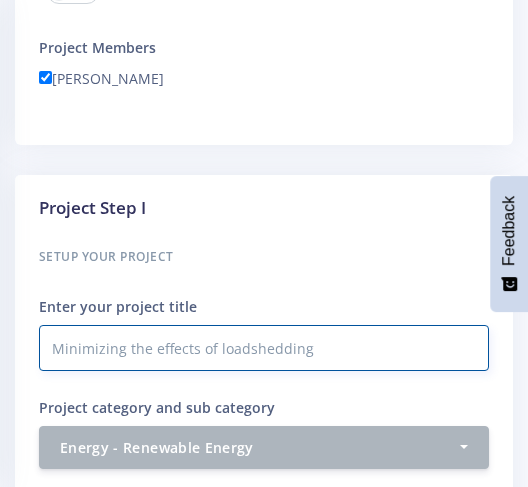 drag, startPoint x: 381, startPoint y: 349, endPoint x: 20, endPoint y: 327, distance: 361.66974 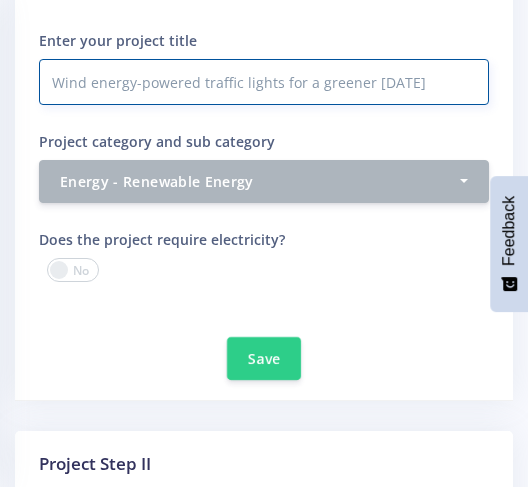 scroll, scrollTop: 976, scrollLeft: 0, axis: vertical 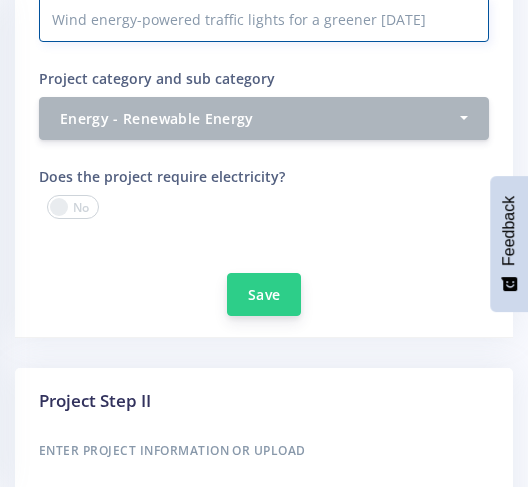 type on "Wind energy-powered traffic lights for a greener [DATE]" 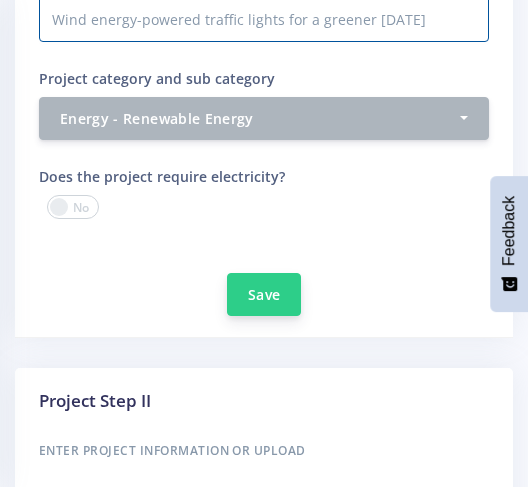 click on "Save" at bounding box center (264, 294) 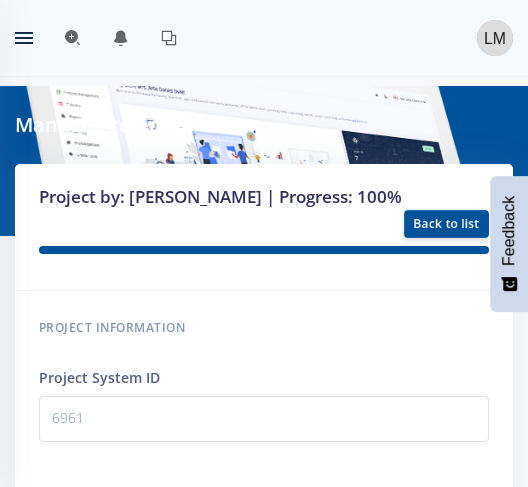 scroll, scrollTop: 965, scrollLeft: 0, axis: vertical 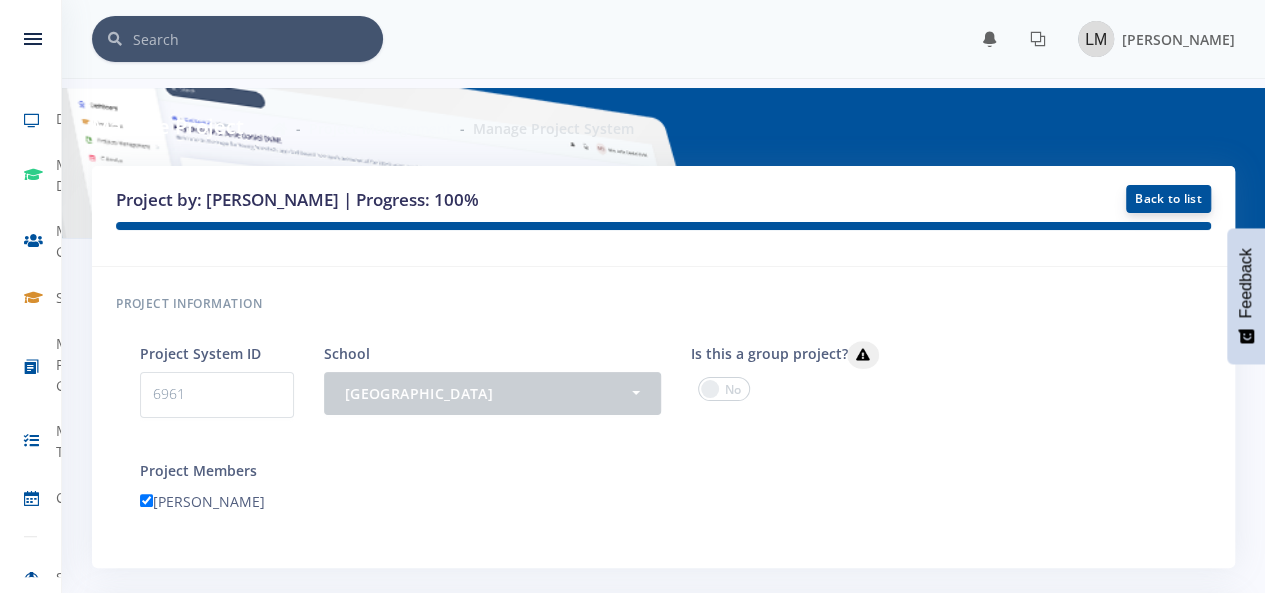click on "Back to list" at bounding box center (1168, 199) 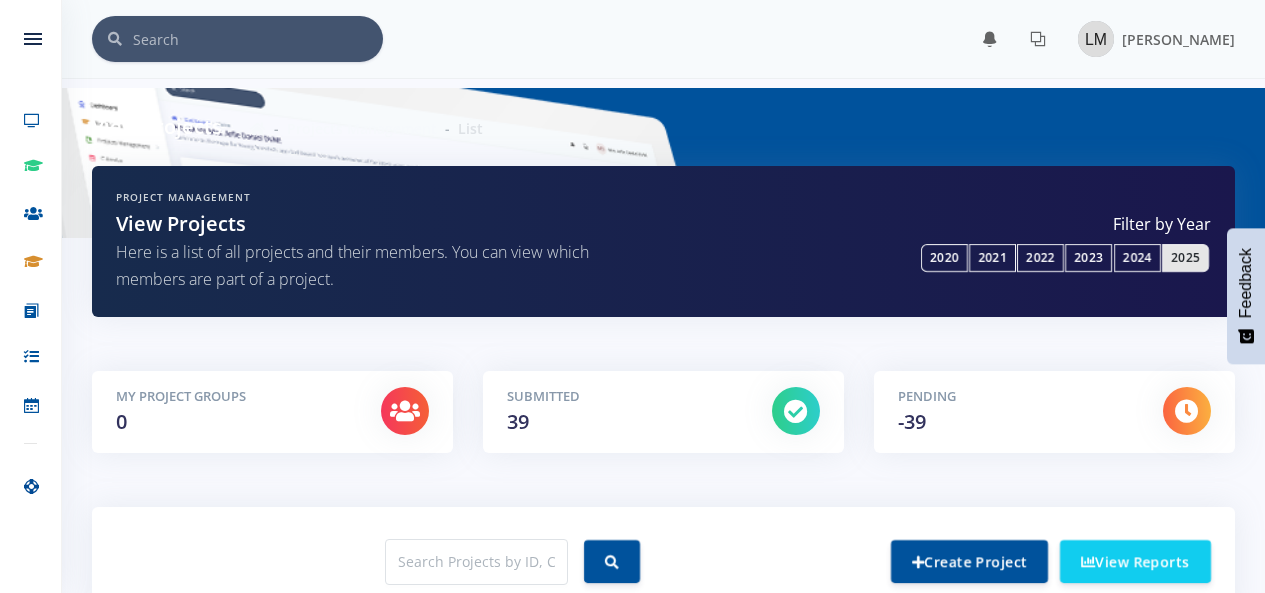 scroll, scrollTop: 0, scrollLeft: 0, axis: both 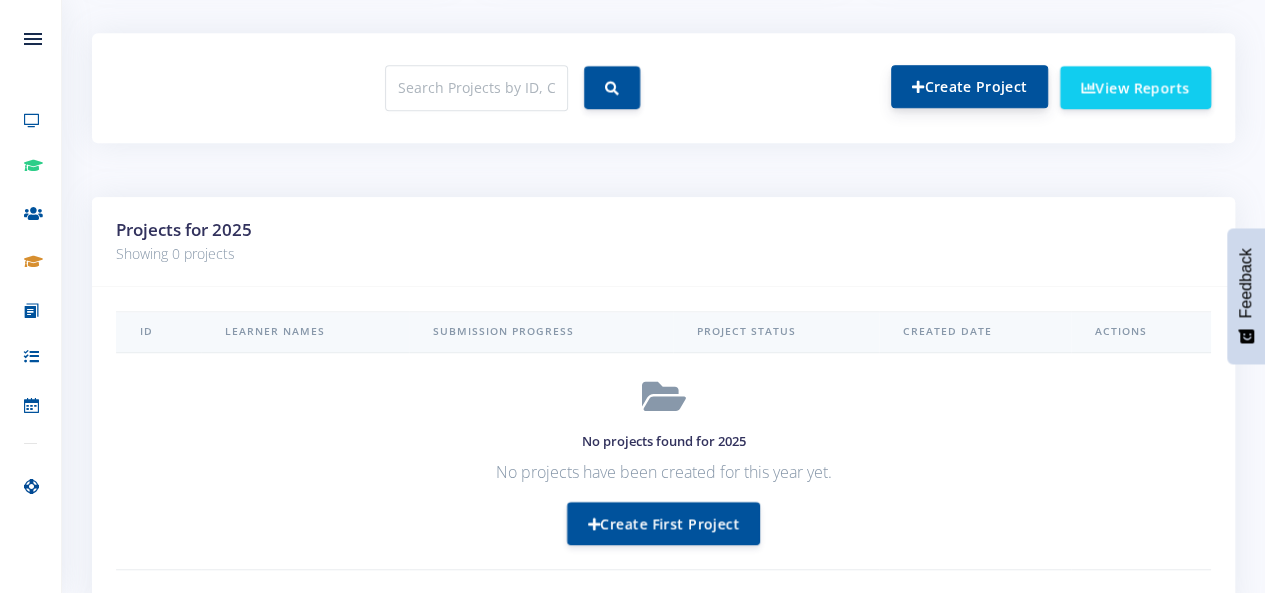 click on "Create Project" at bounding box center [969, 86] 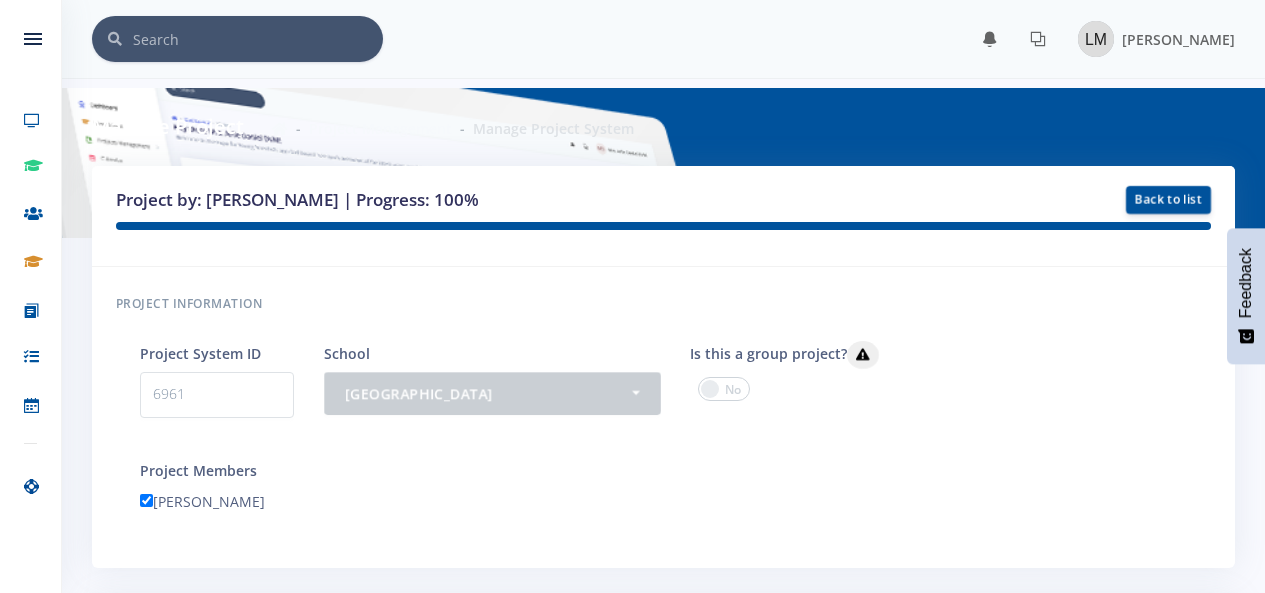 scroll, scrollTop: 0, scrollLeft: 0, axis: both 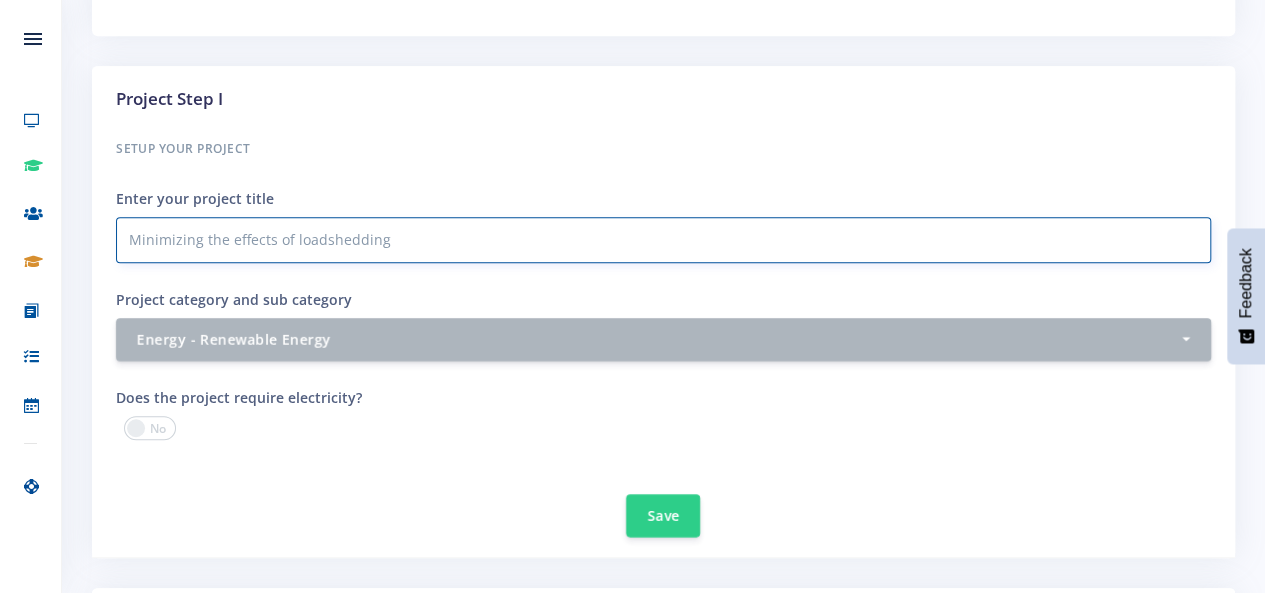 click on "Minimizing the effects of loadshedding" at bounding box center [663, 240] 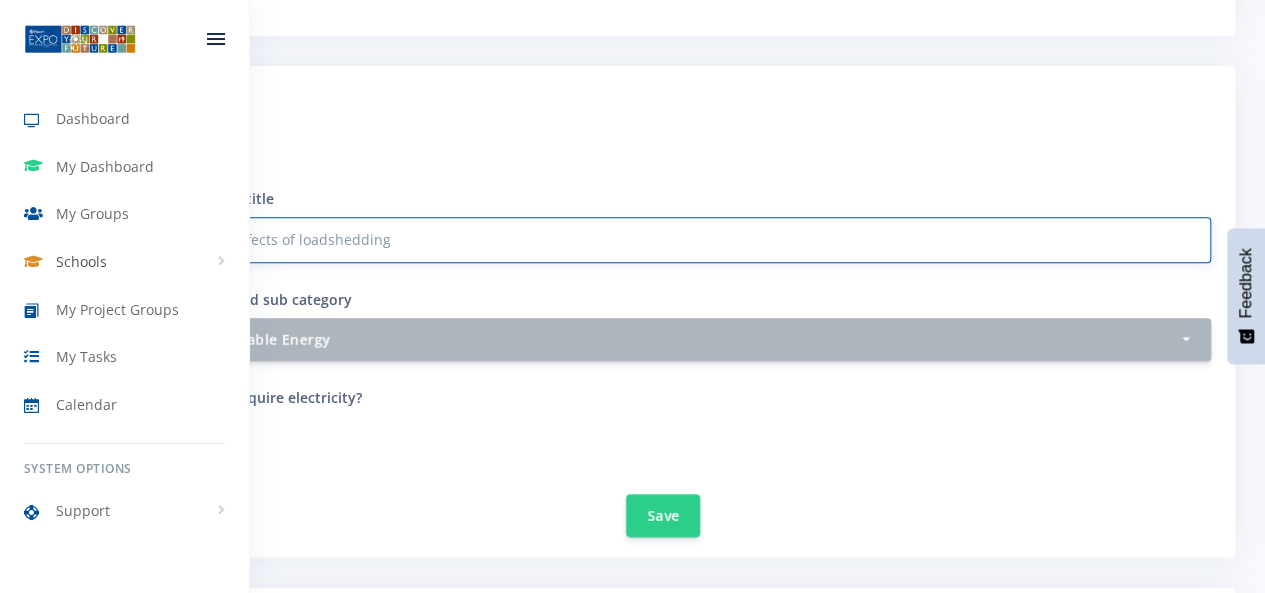 drag, startPoint x: 476, startPoint y: 239, endPoint x: 57, endPoint y: 249, distance: 419.11932 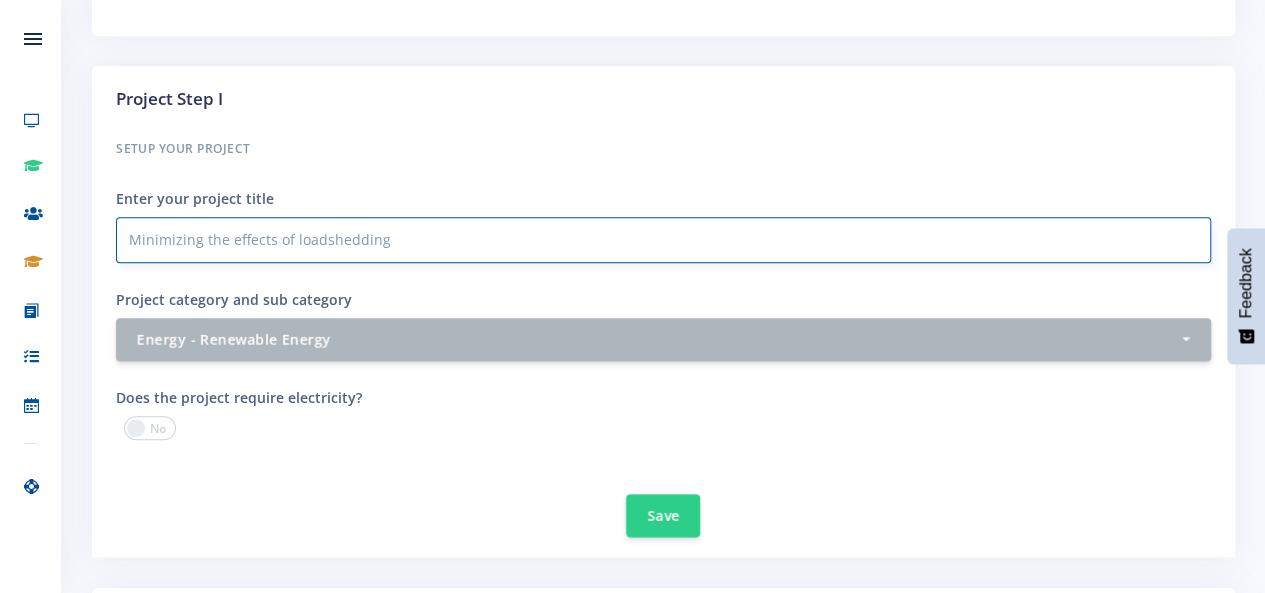 paste on "Wind energy-powered traffic lights for a greener [DATE]" 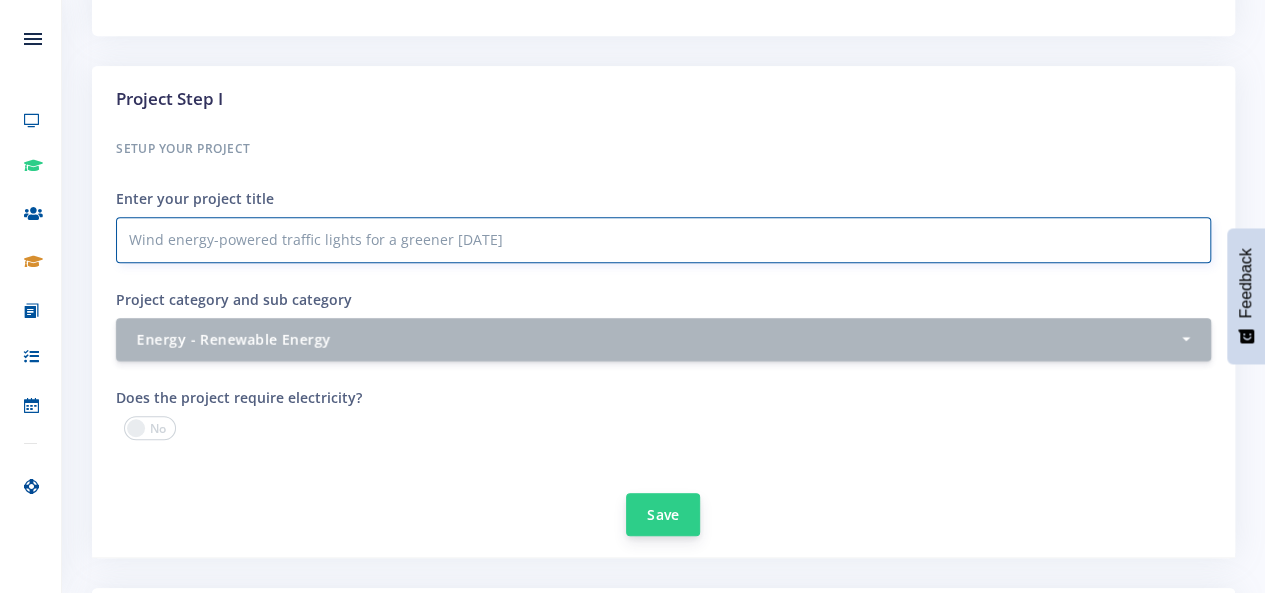 type on "Wind energy-powered traffic lights for a greener [DATE]" 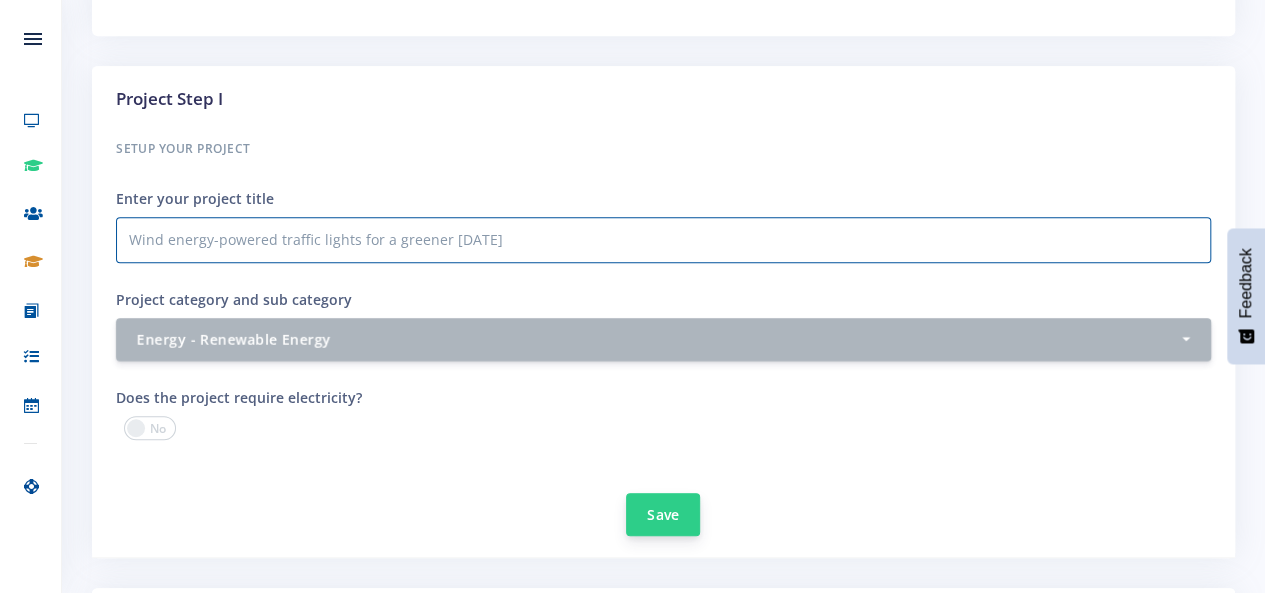 click on "Save" at bounding box center [663, 514] 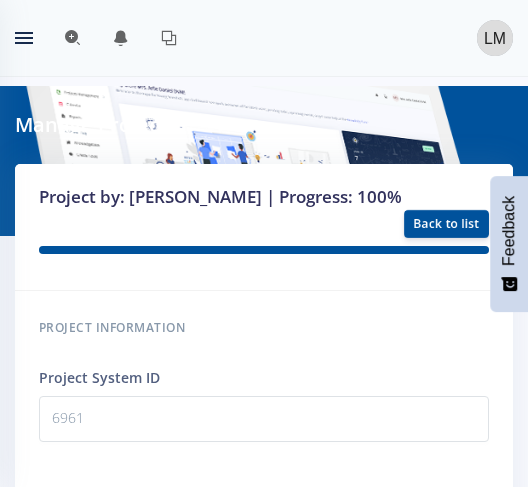 scroll, scrollTop: 532, scrollLeft: 0, axis: vertical 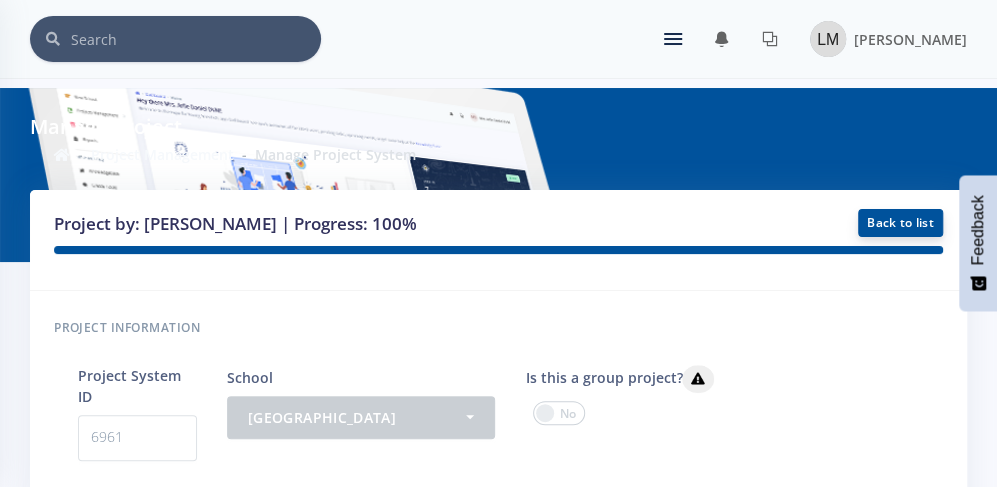 click on "Back to list" at bounding box center [900, 223] 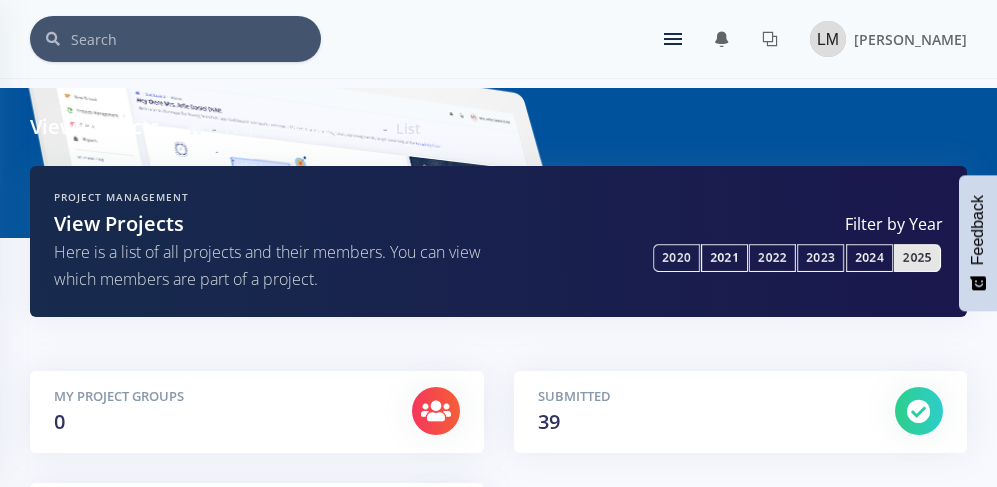scroll, scrollTop: 0, scrollLeft: 0, axis: both 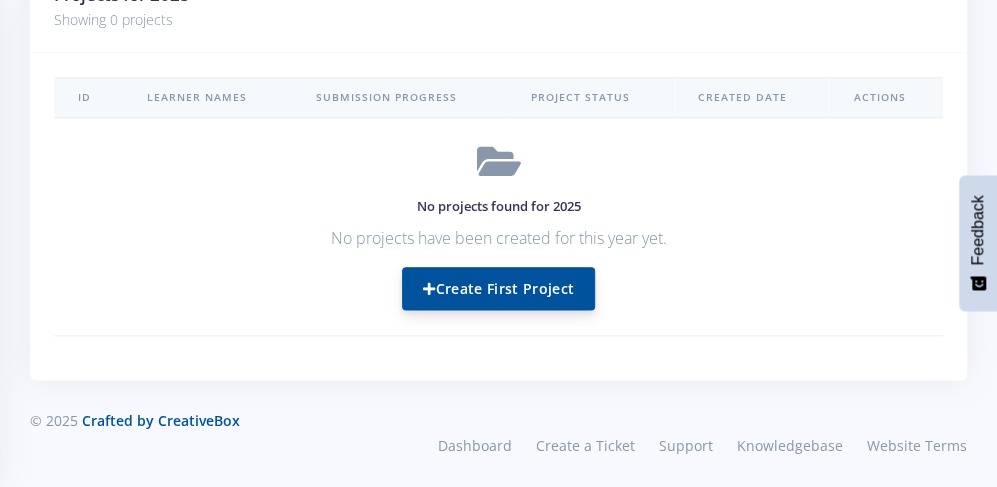 click on "Create First Project" at bounding box center [498, 288] 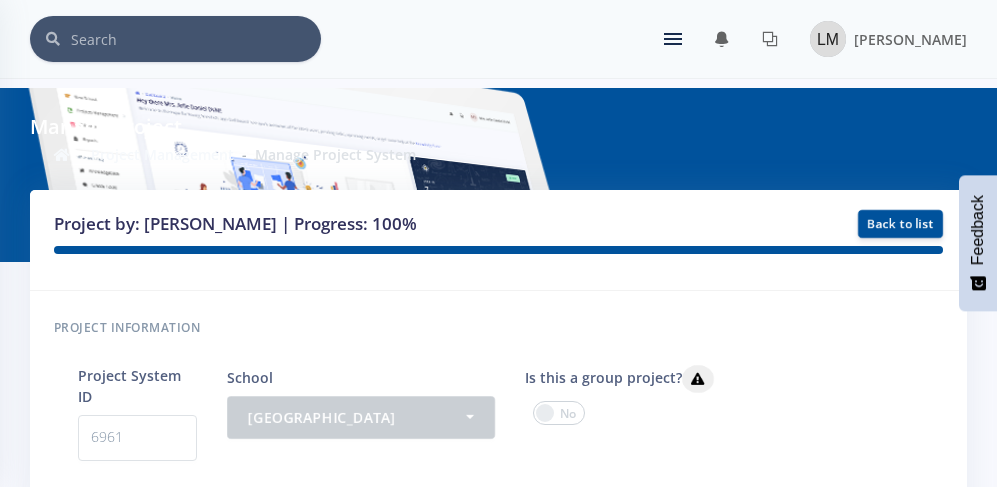 scroll, scrollTop: 0, scrollLeft: 0, axis: both 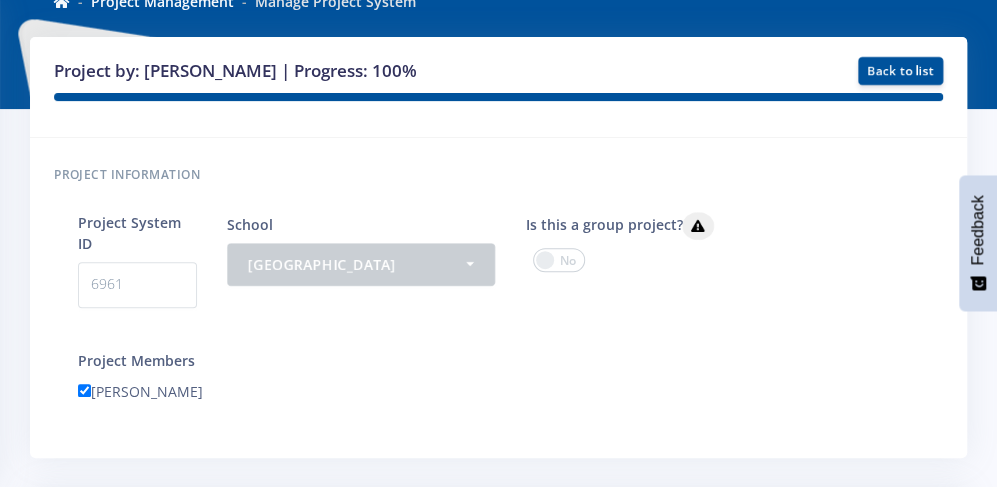 click on "6961" at bounding box center (137, 285) 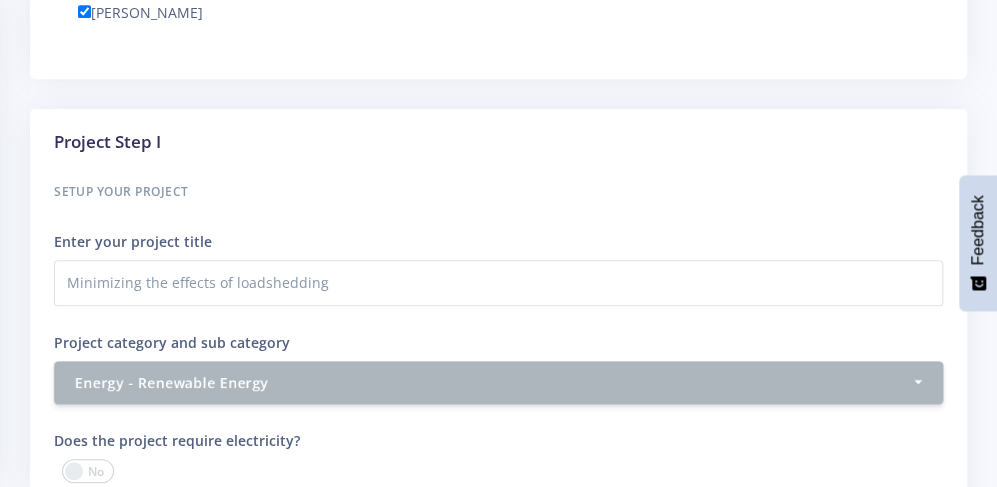 scroll, scrollTop: 0, scrollLeft: 0, axis: both 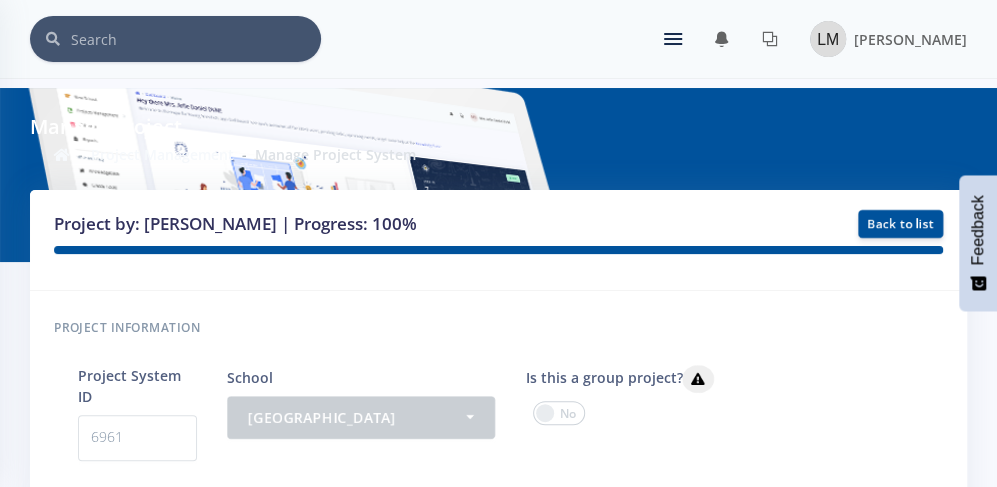 click at bounding box center (673, 39) 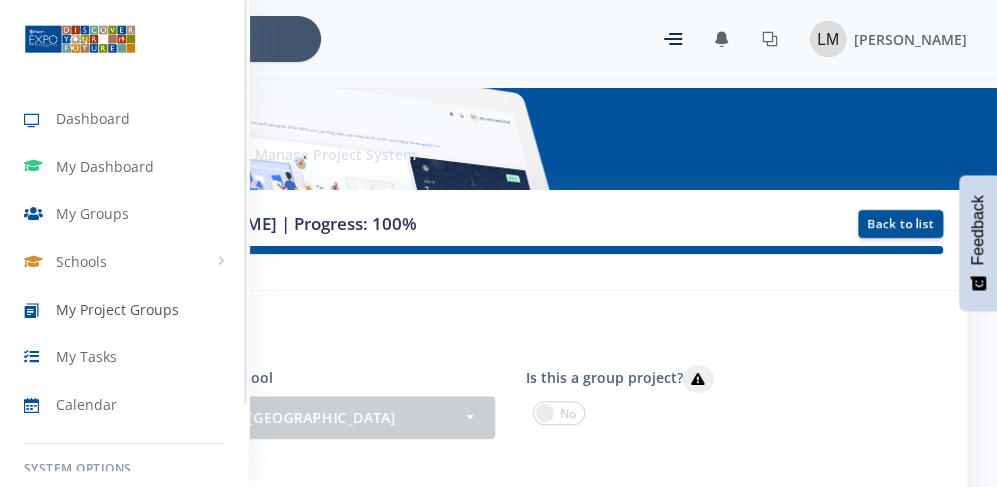 click on "My Project Groups" at bounding box center (117, 309) 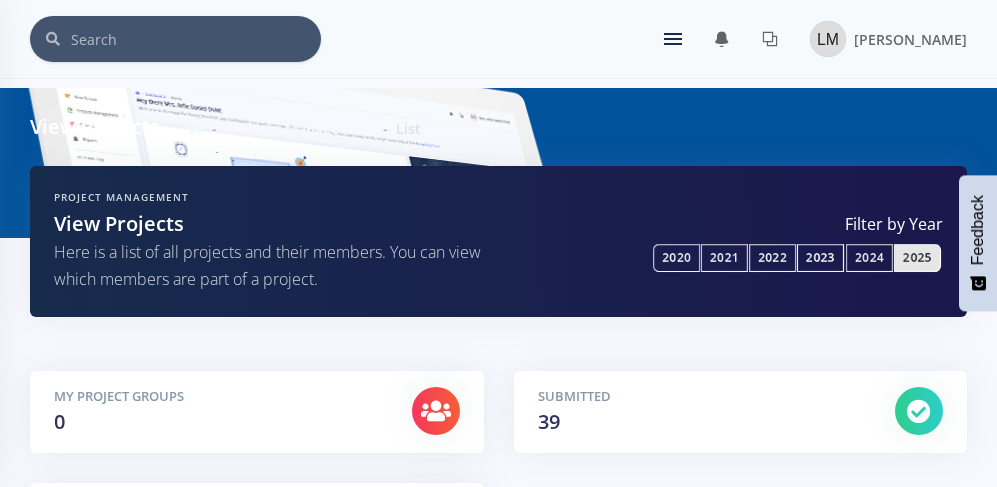 scroll, scrollTop: 0, scrollLeft: 0, axis: both 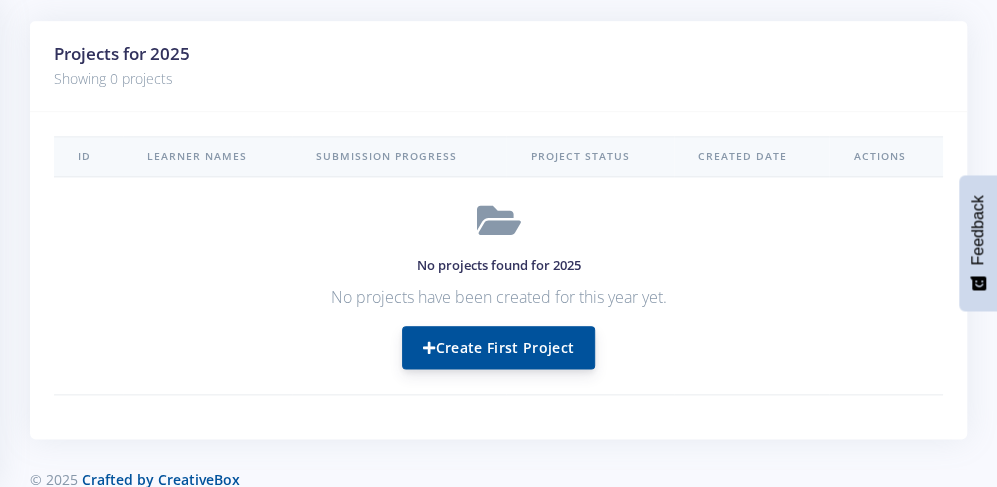 click on "Create First Project" at bounding box center (498, 347) 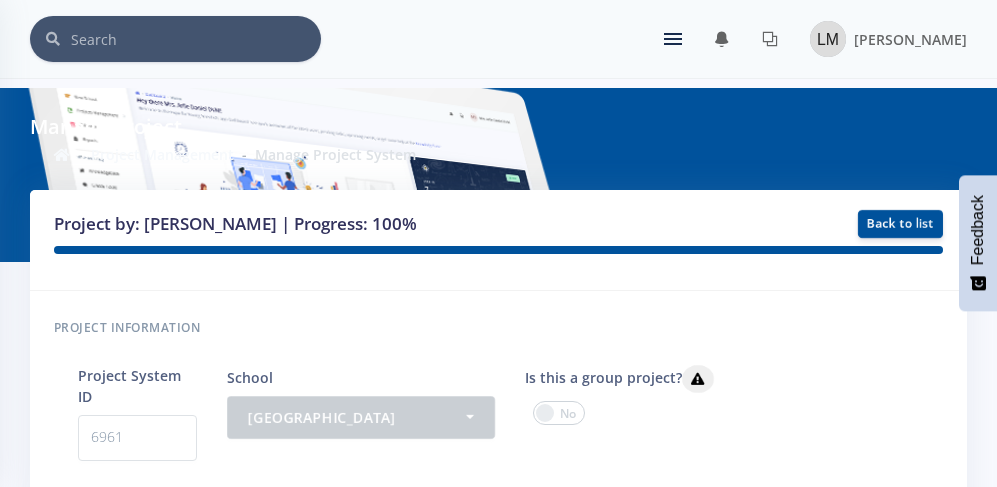 scroll, scrollTop: 0, scrollLeft: 0, axis: both 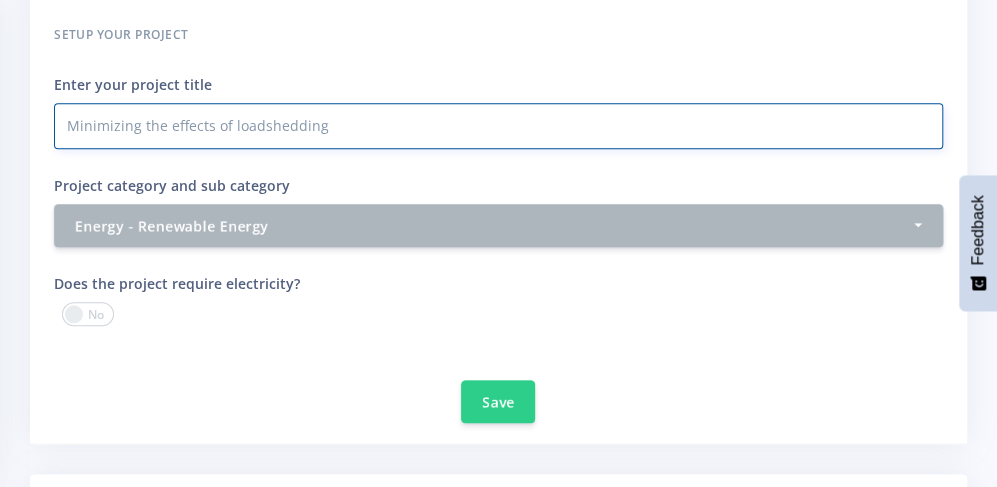 drag, startPoint x: 403, startPoint y: 97, endPoint x: -96, endPoint y: 75, distance: 499.48474 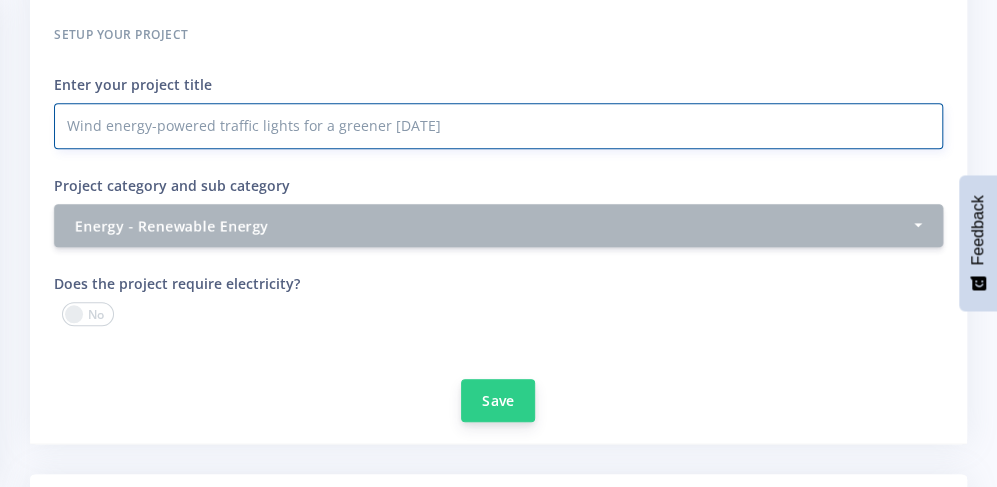 type on "Wind energy-powered traffic lights for a greener tomorrow" 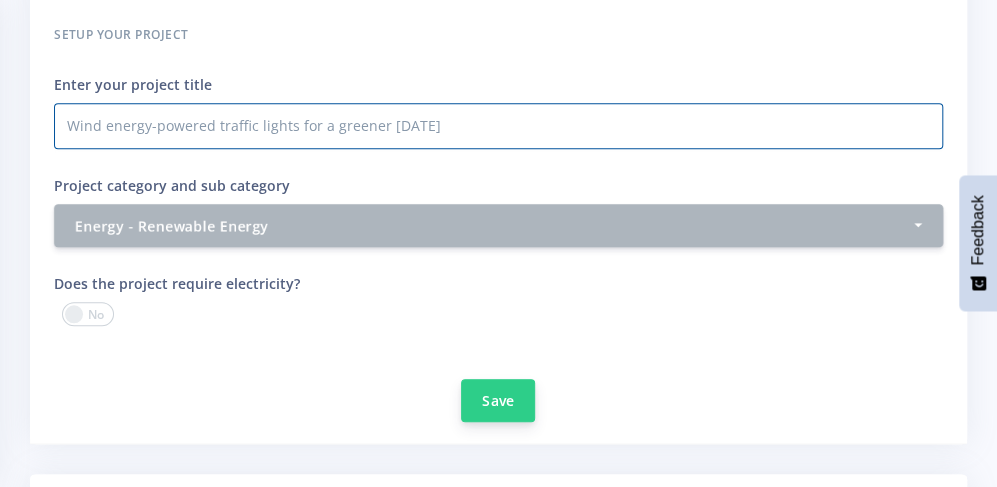 click on "Save" at bounding box center [498, 400] 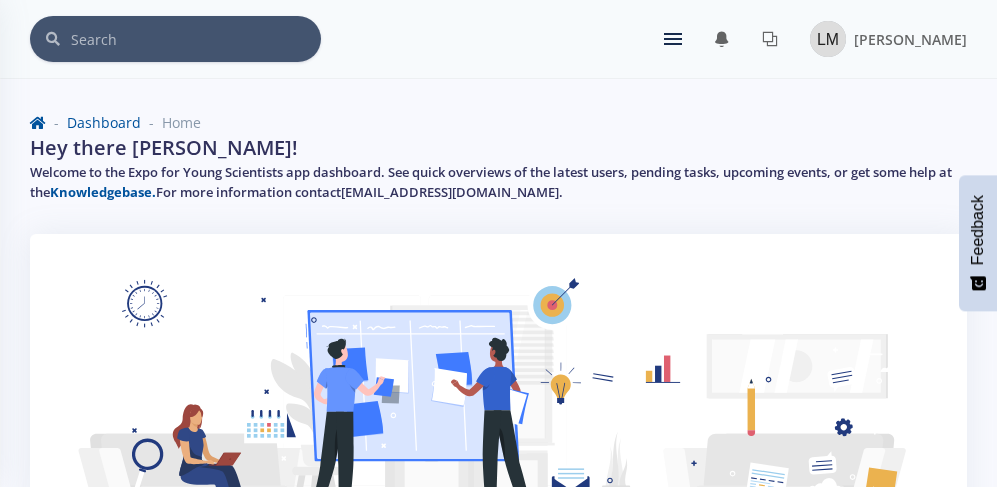 scroll, scrollTop: 0, scrollLeft: 0, axis: both 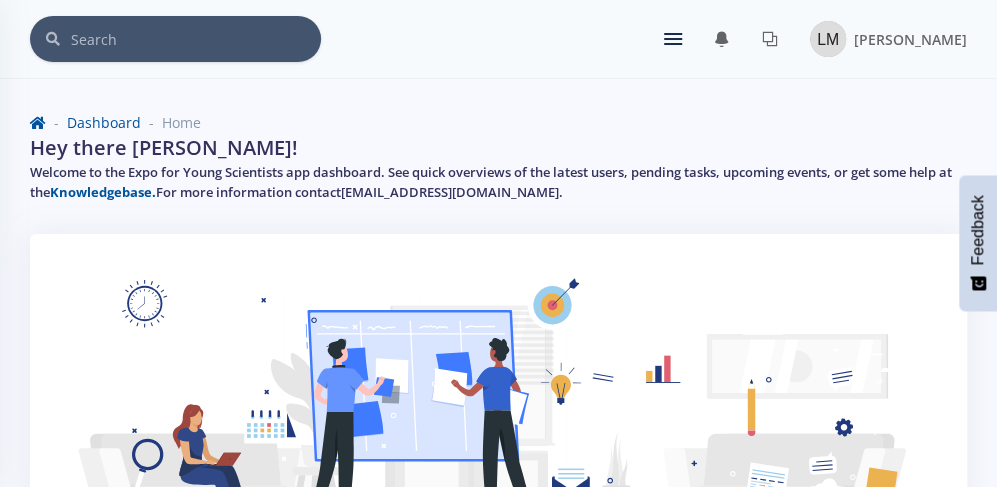 click on "You have  0
notifications.
View all" at bounding box center [729, 39] 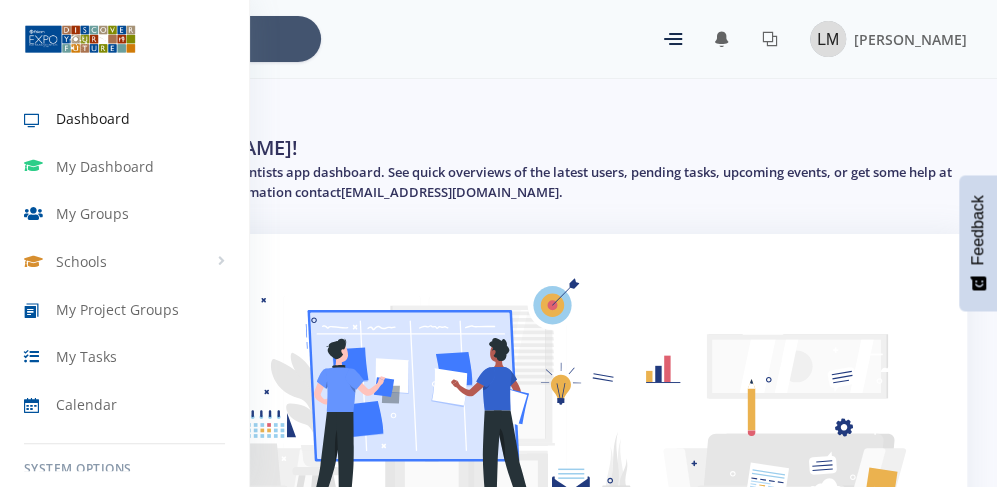 click at bounding box center (498, 243) 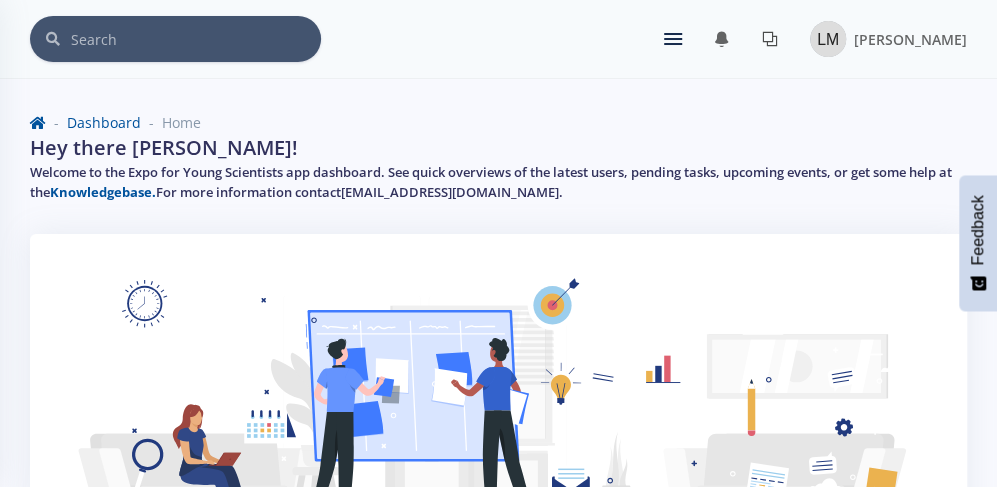 click at bounding box center (770, 39) 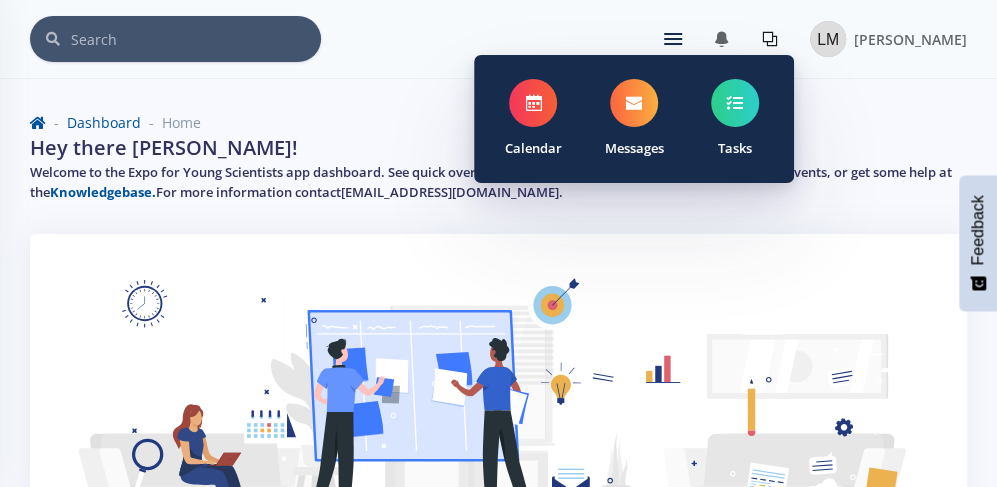 click at bounding box center [673, 39] 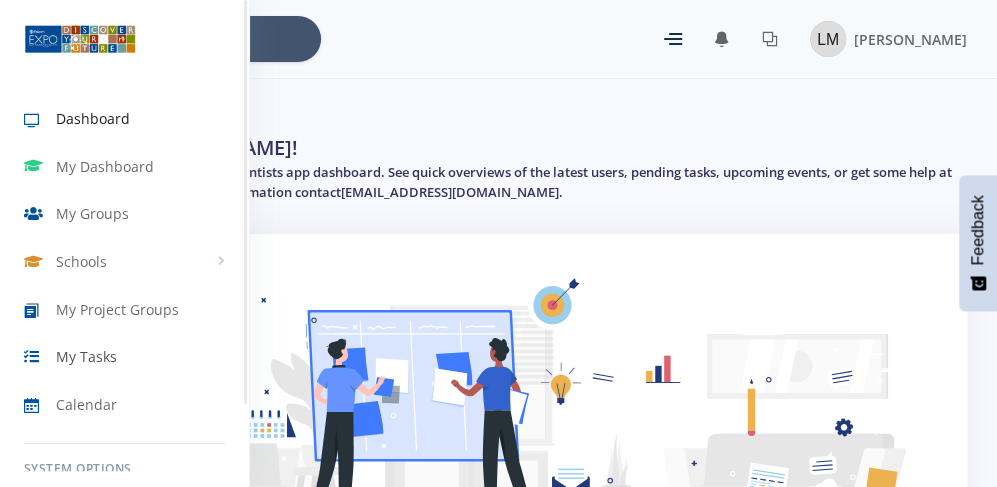click on "My Tasks" at bounding box center (86, 356) 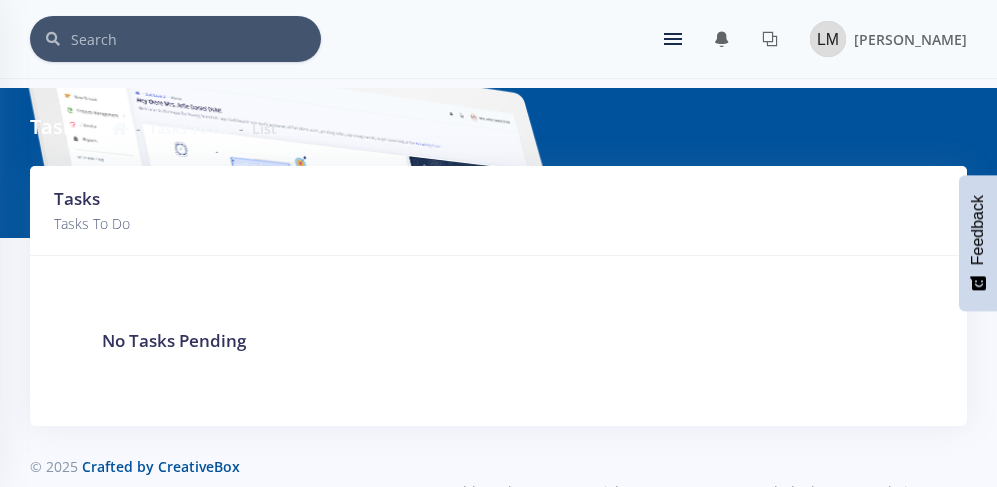 scroll, scrollTop: 0, scrollLeft: 0, axis: both 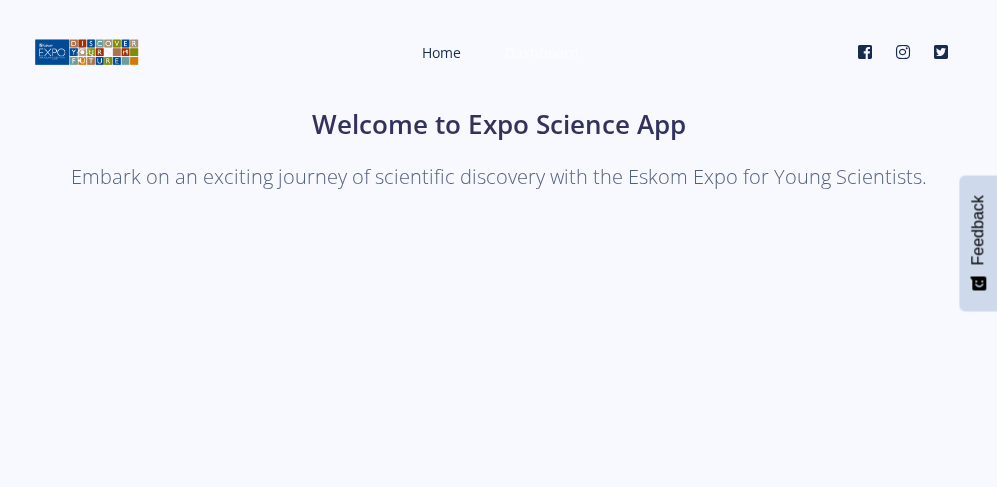 click on "Dashboard" at bounding box center [540, 52] 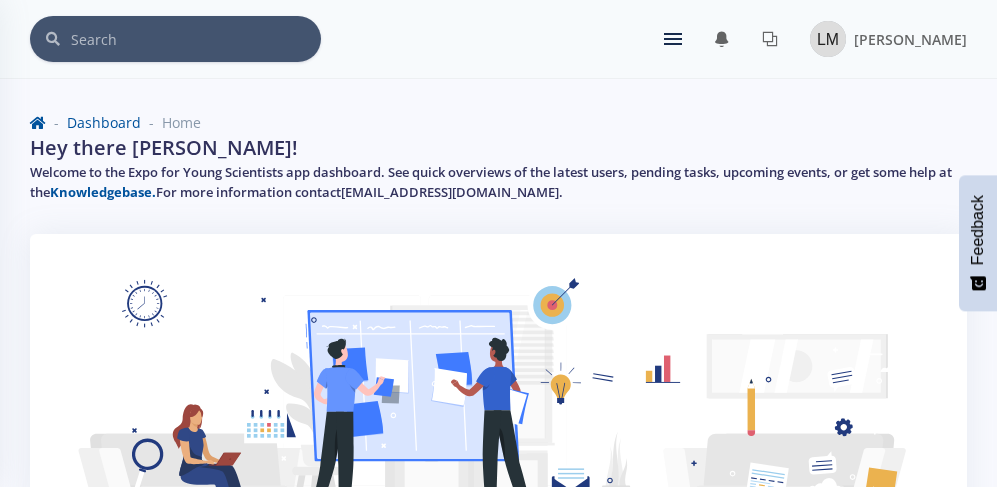 scroll, scrollTop: 0, scrollLeft: 0, axis: both 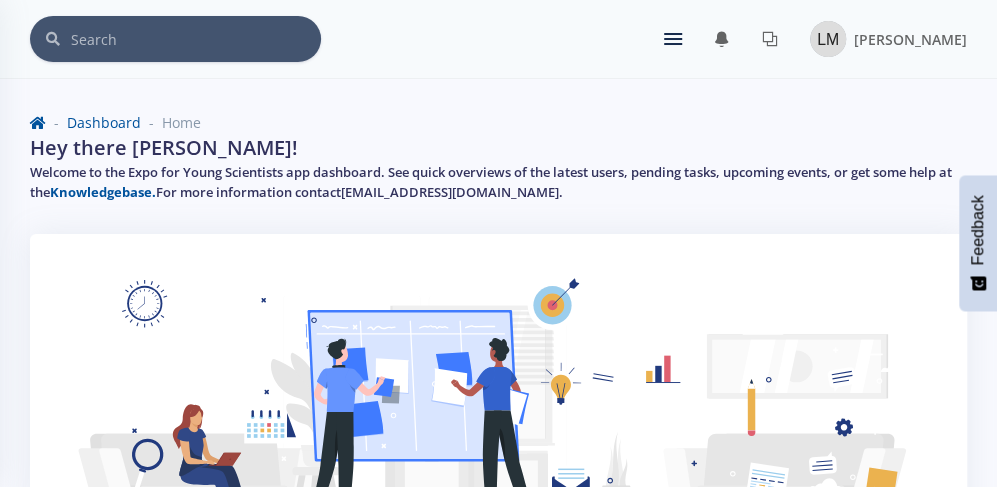 click on "Dashboard
Home
Hey there Leila Mohammed!
Welcome to the Expo for Young Scientists app dashboard. See quick
overviews of the latest users,
pending tasks, upcoming events, or get some help at the  Knowledgebase.  For more information contact  support@exposcience.co.za ." at bounding box center (498, 161) 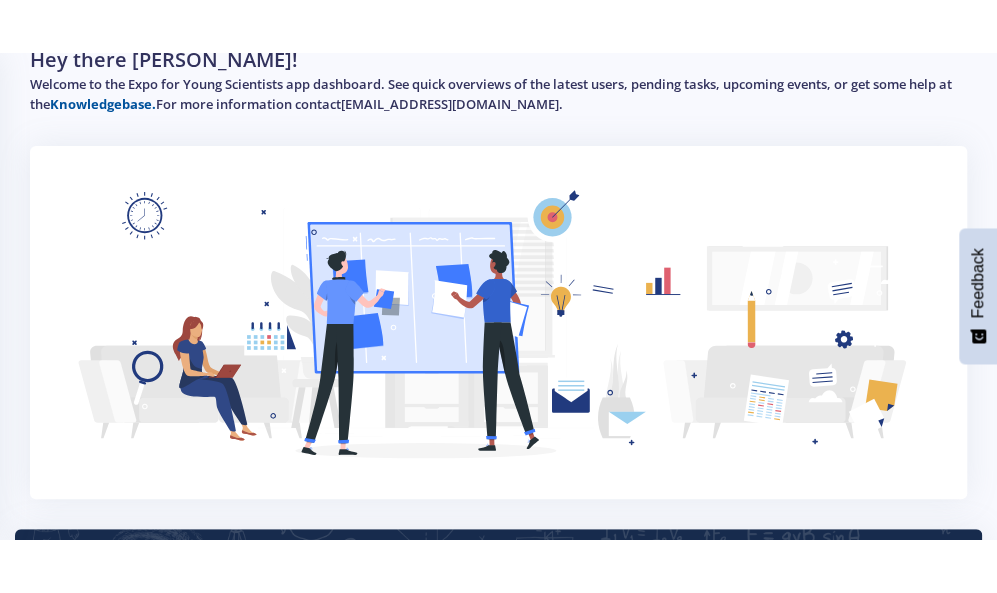 scroll, scrollTop: 0, scrollLeft: 0, axis: both 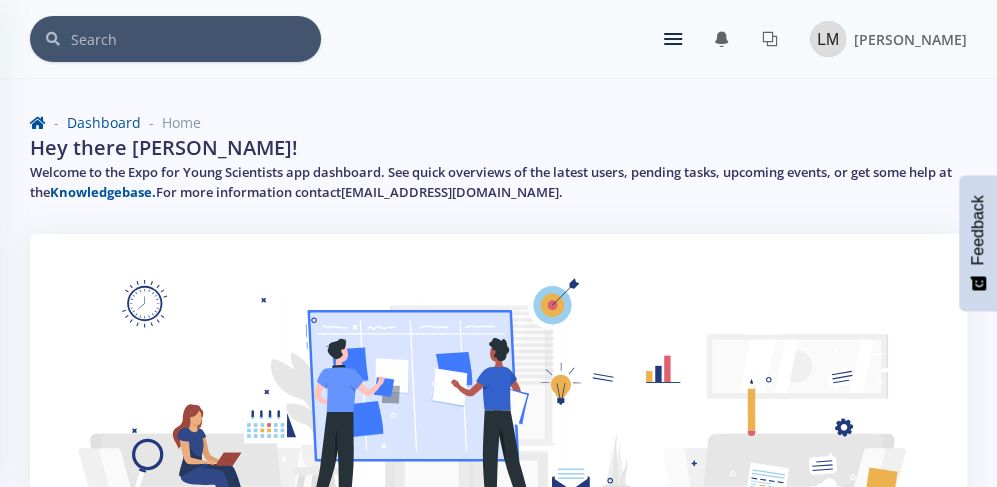 click on "You have  0
notifications.
View all" at bounding box center (729, 39) 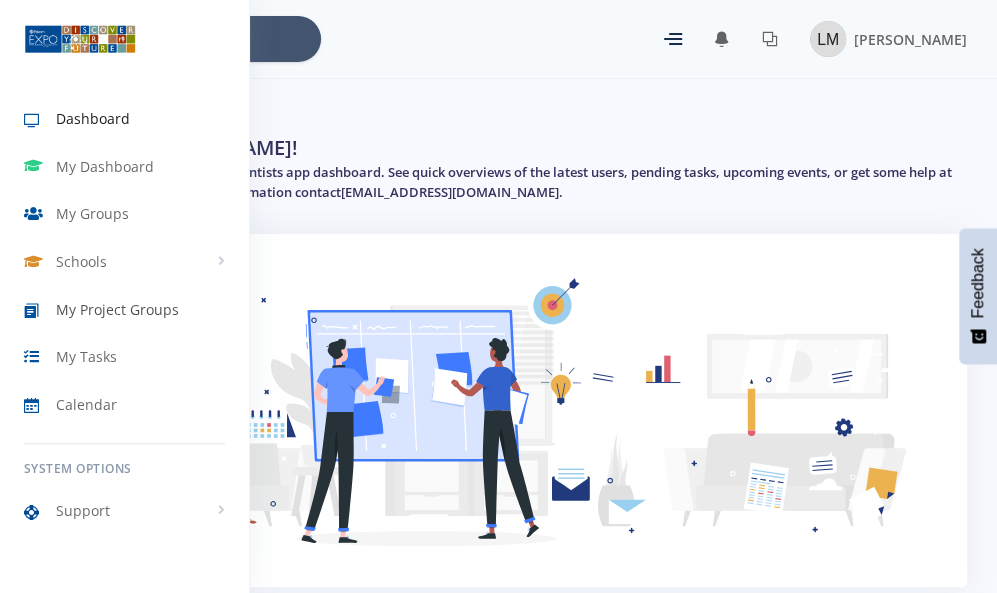 click on "My Project Groups" at bounding box center (117, 309) 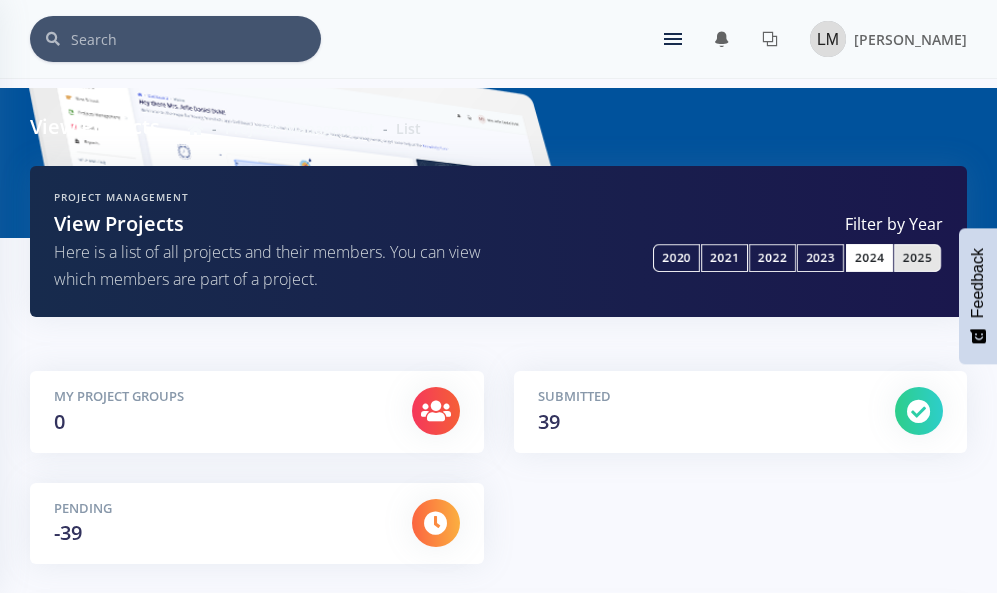 scroll, scrollTop: 0, scrollLeft: 0, axis: both 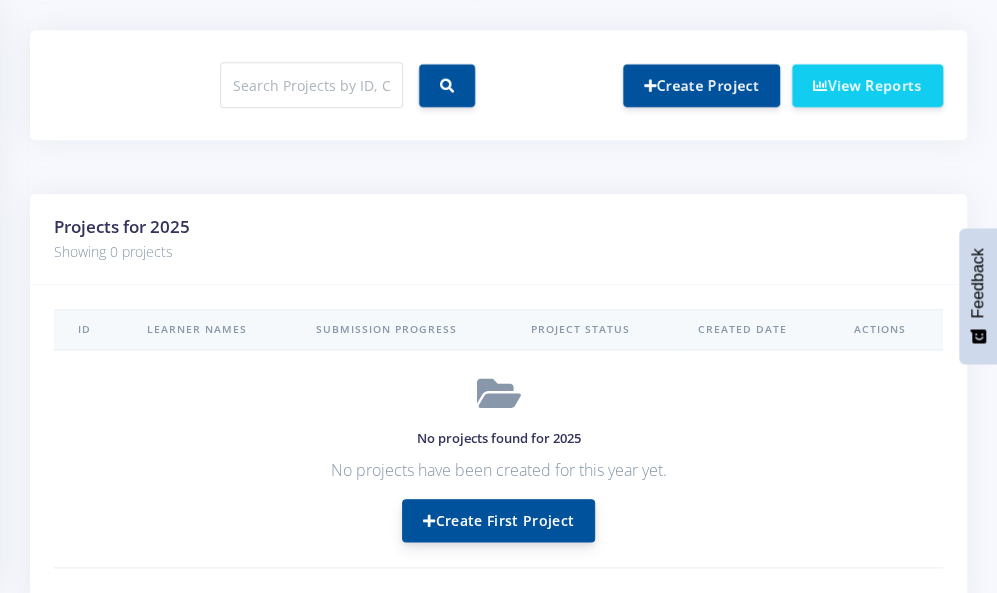 click on "Create First Project" at bounding box center (498, 520) 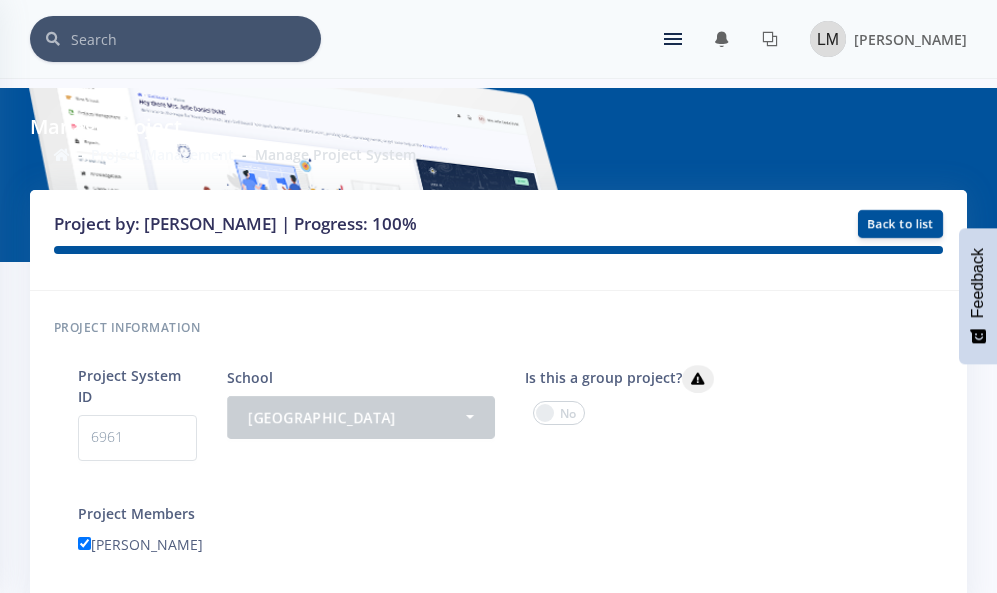 scroll, scrollTop: 0, scrollLeft: 0, axis: both 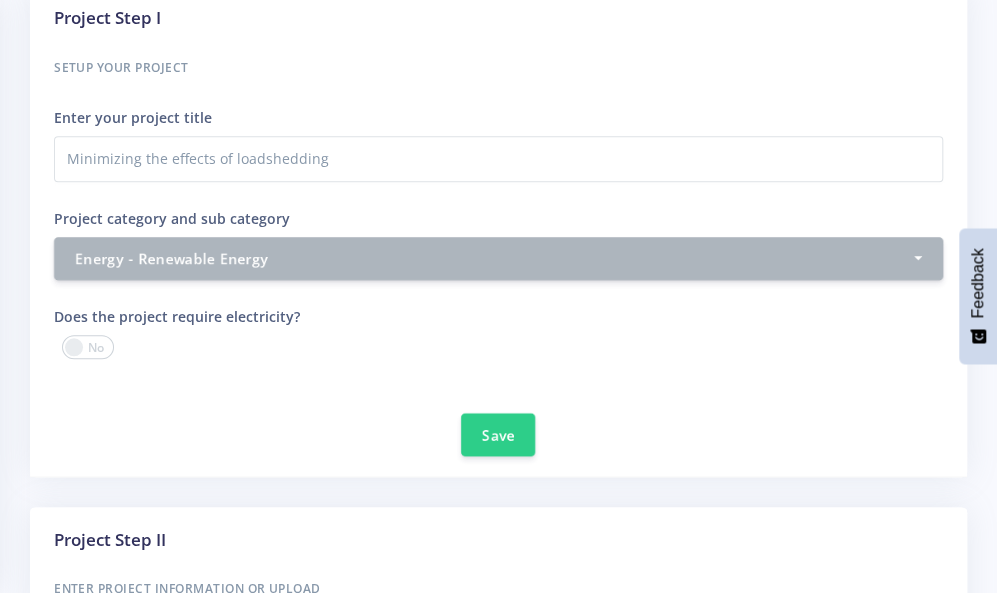 click on "How many electricity plug points are required?
-
1
2 - 3
3 or more" at bounding box center [729, 346] 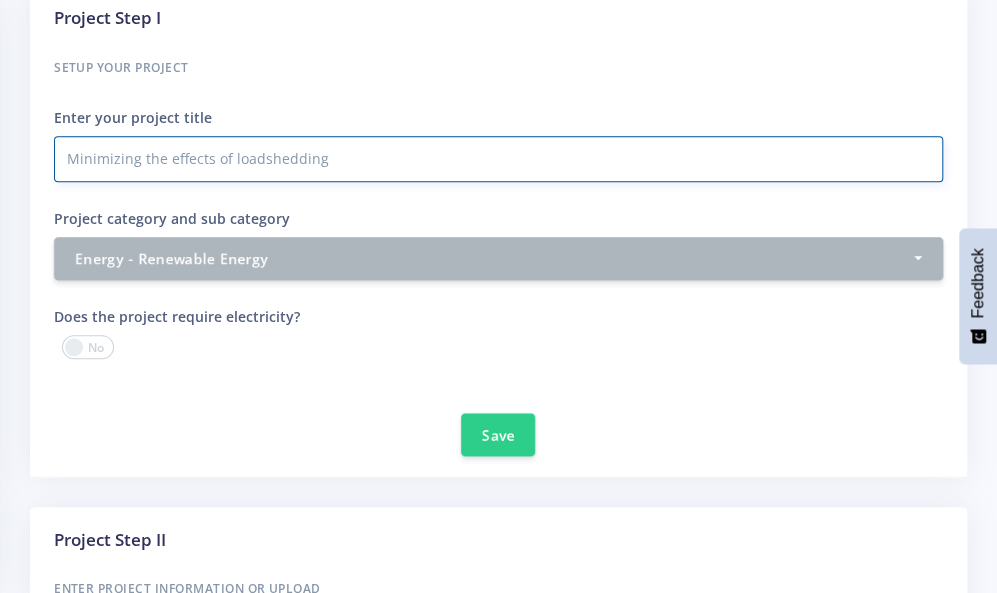 drag, startPoint x: 442, startPoint y: 137, endPoint x: -125, endPoint y: 144, distance: 567.0432 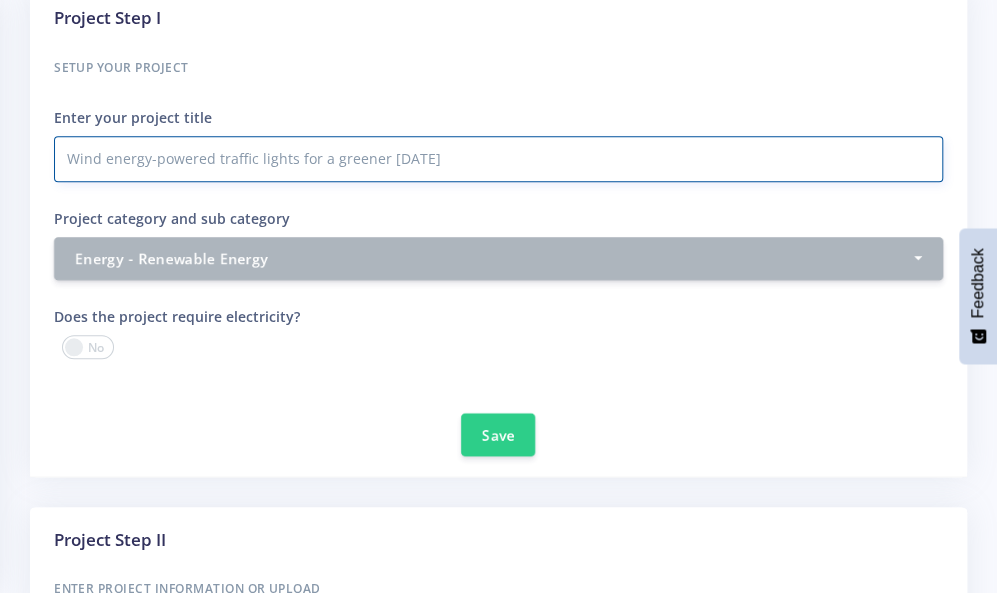type on "Wind energy-powered traffic lights for a greener tomorrow" 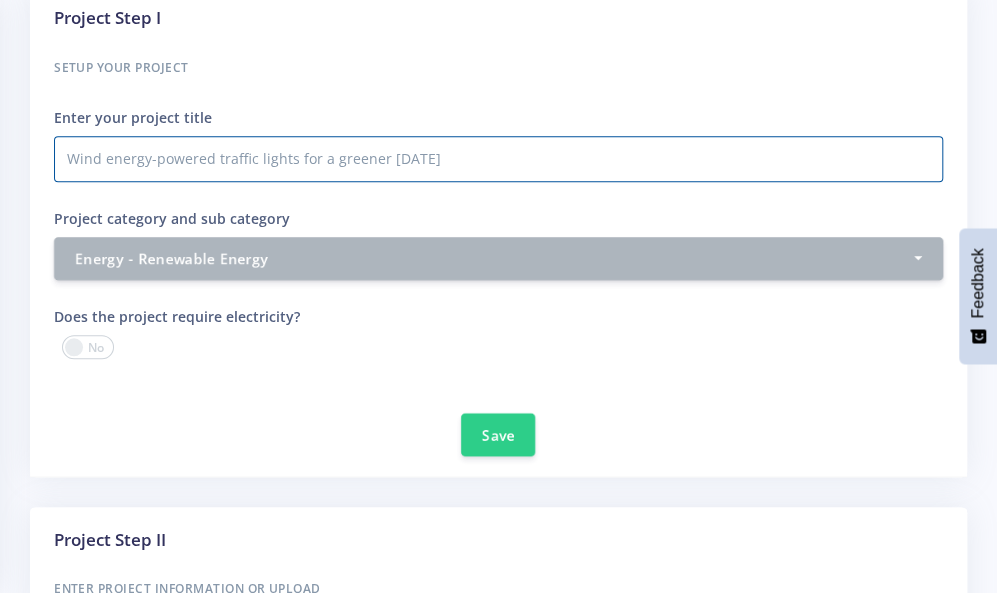 click at bounding box center (88, 347) 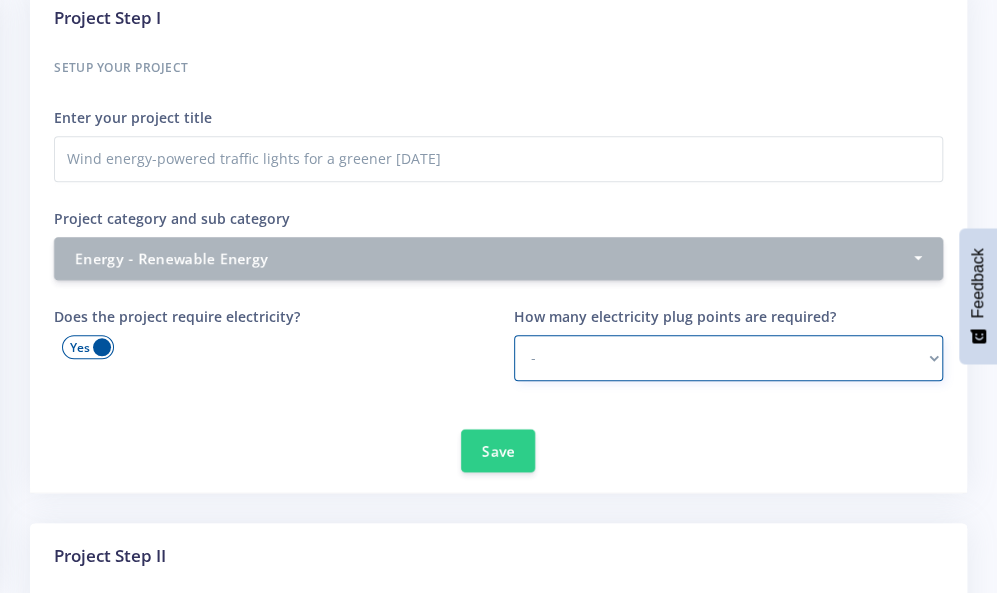 click on "-
1
2 - 3
3 or more" at bounding box center [729, 358] 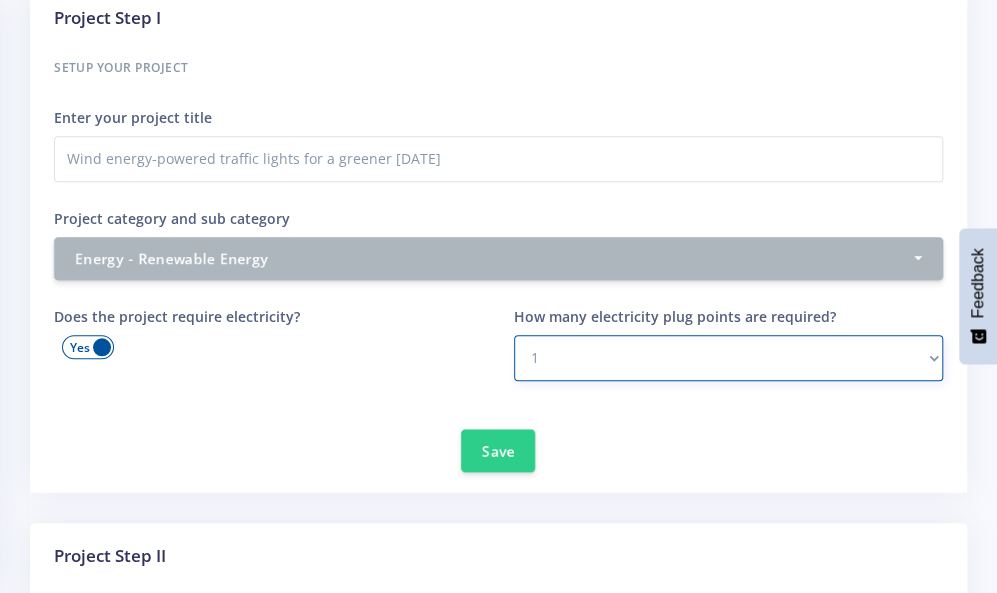 click on "-
1
2 - 3
3 or more" at bounding box center (729, 358) 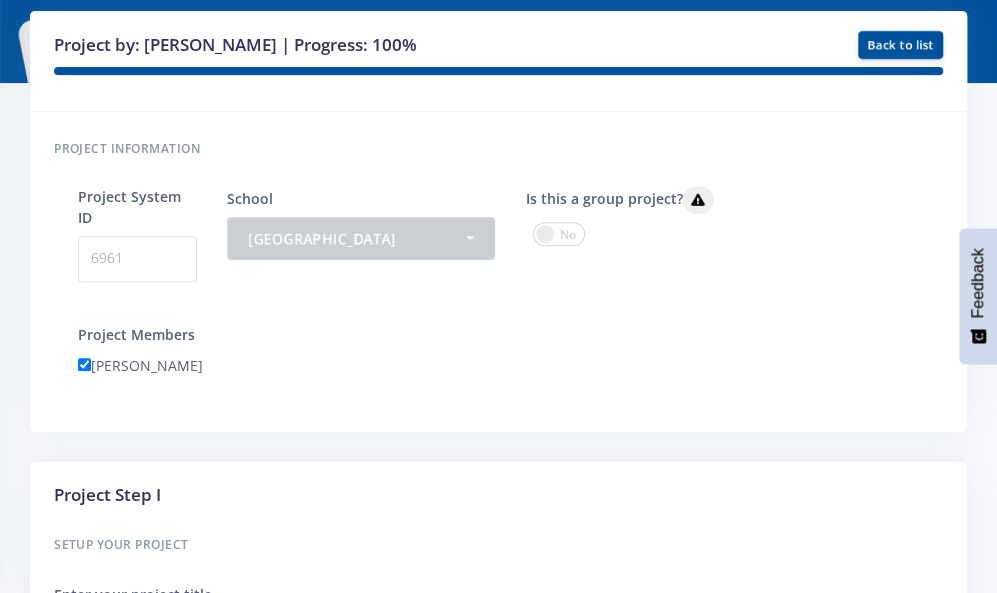 scroll, scrollTop: 194, scrollLeft: 0, axis: vertical 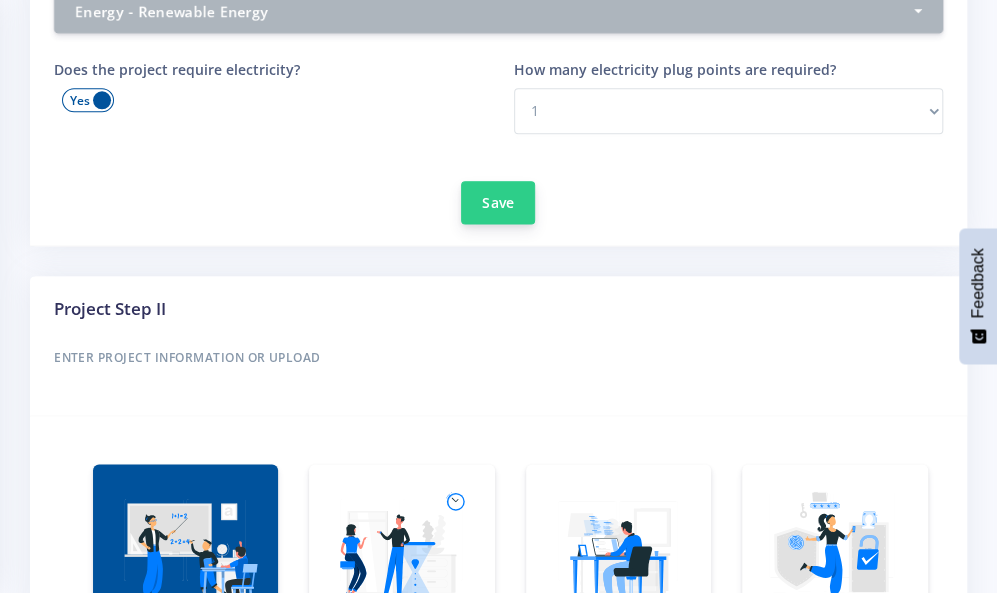 click on "Save" at bounding box center [498, 202] 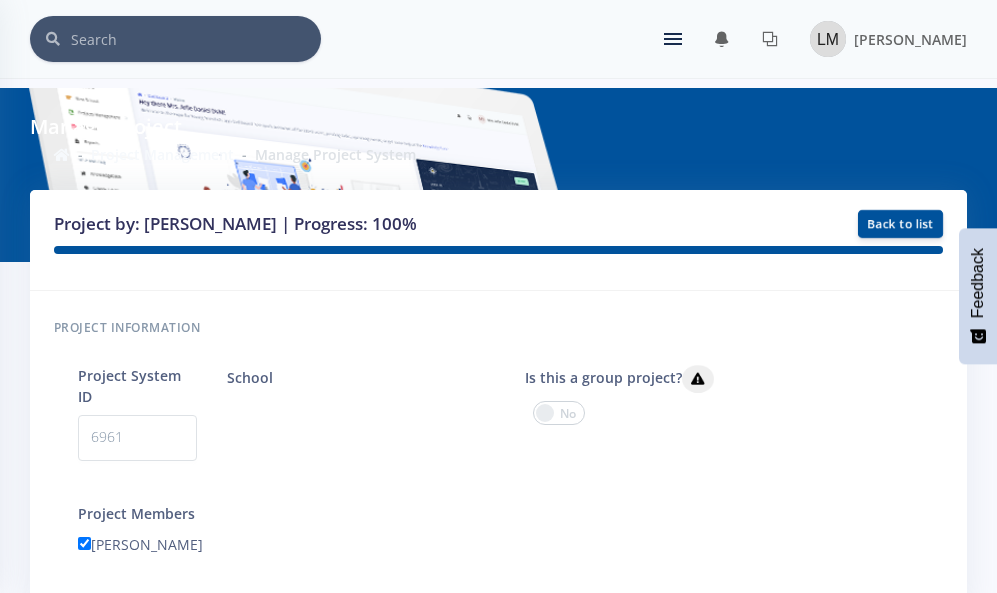scroll, scrollTop: 903, scrollLeft: 0, axis: vertical 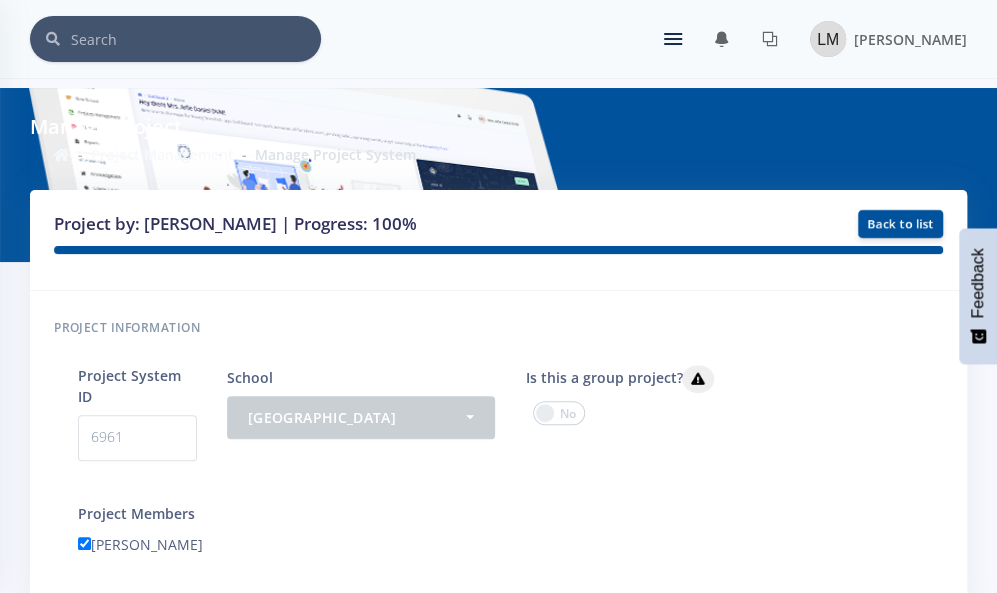 click on "×
You have  0
notifications." at bounding box center (498, 39) 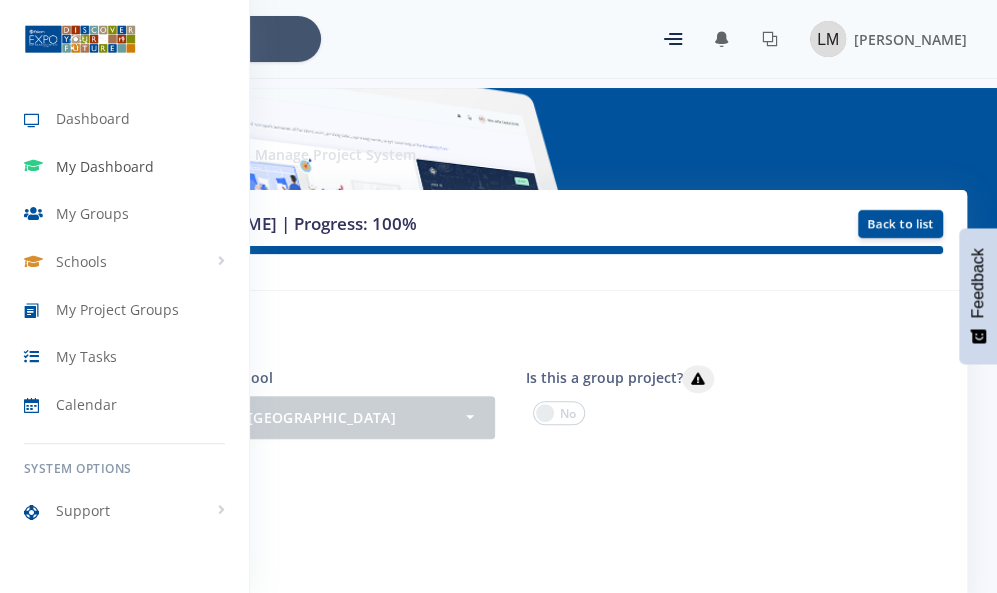 click on "My Dashboard" at bounding box center [105, 166] 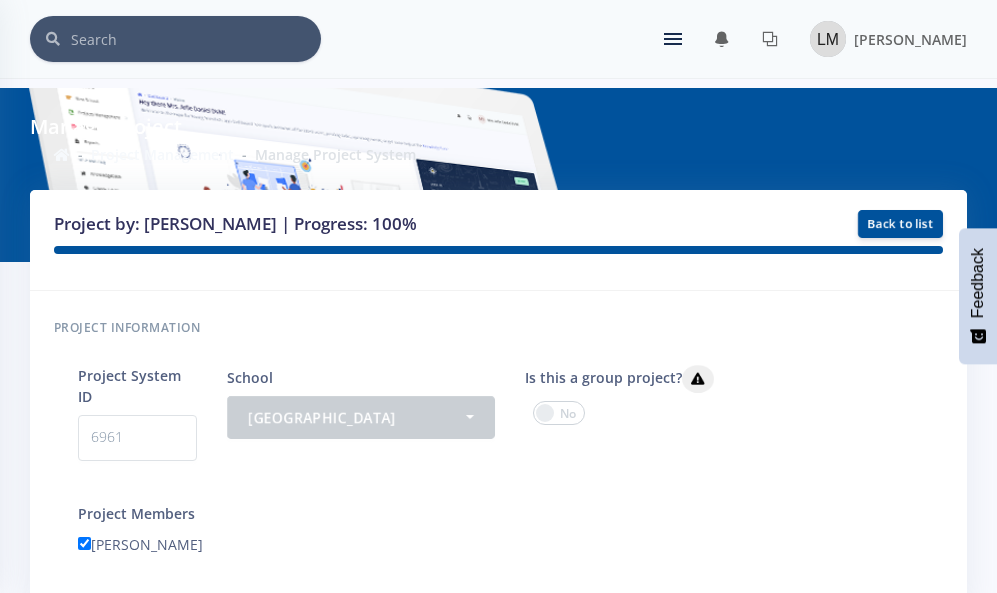 scroll, scrollTop: 0, scrollLeft: 0, axis: both 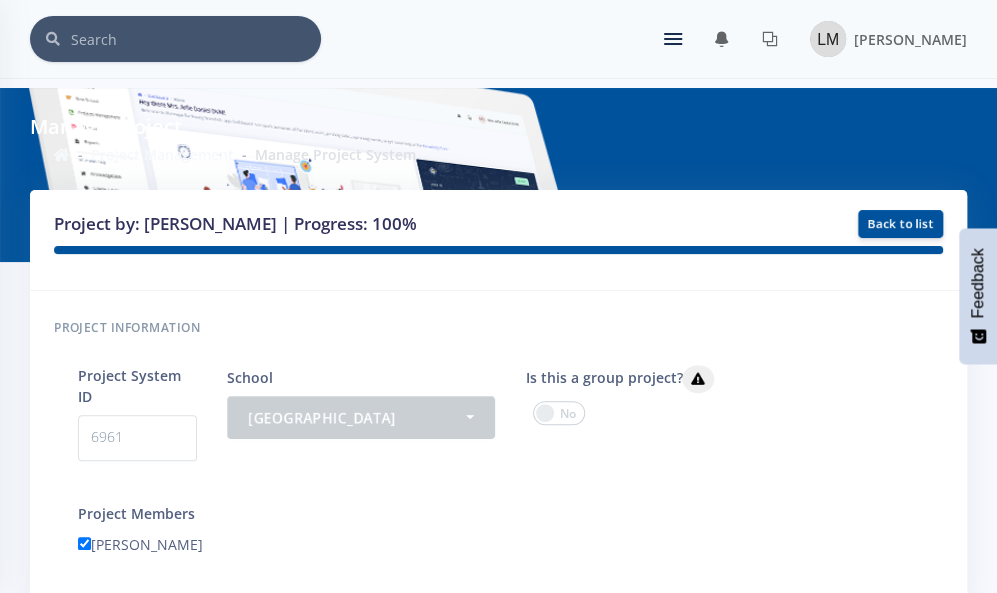 click on "Project information
Project System ID
6961
School
-
Greenside High School
Greenside High School
-" at bounding box center (498, 451) 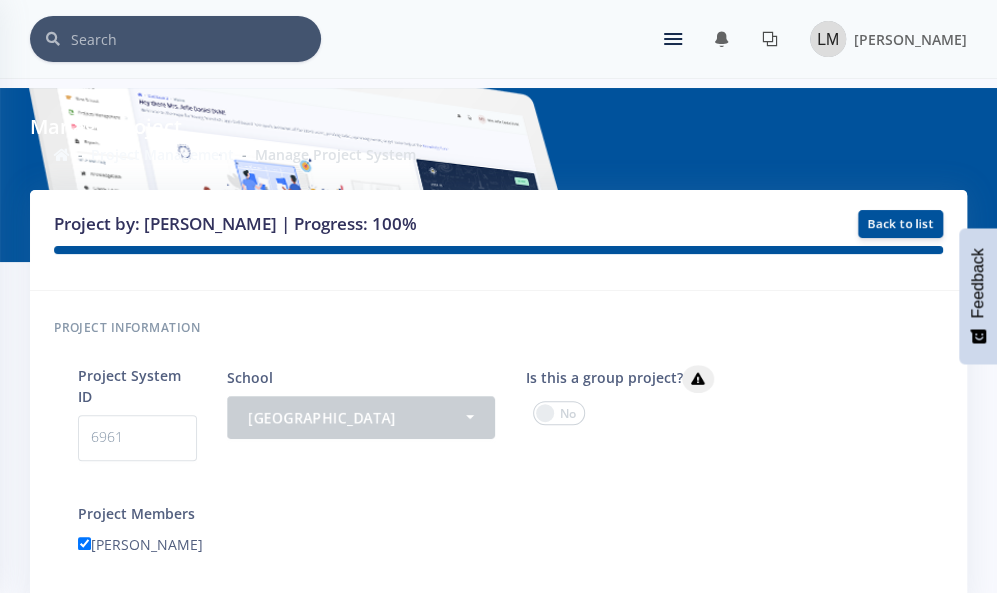 click at bounding box center (770, 39) 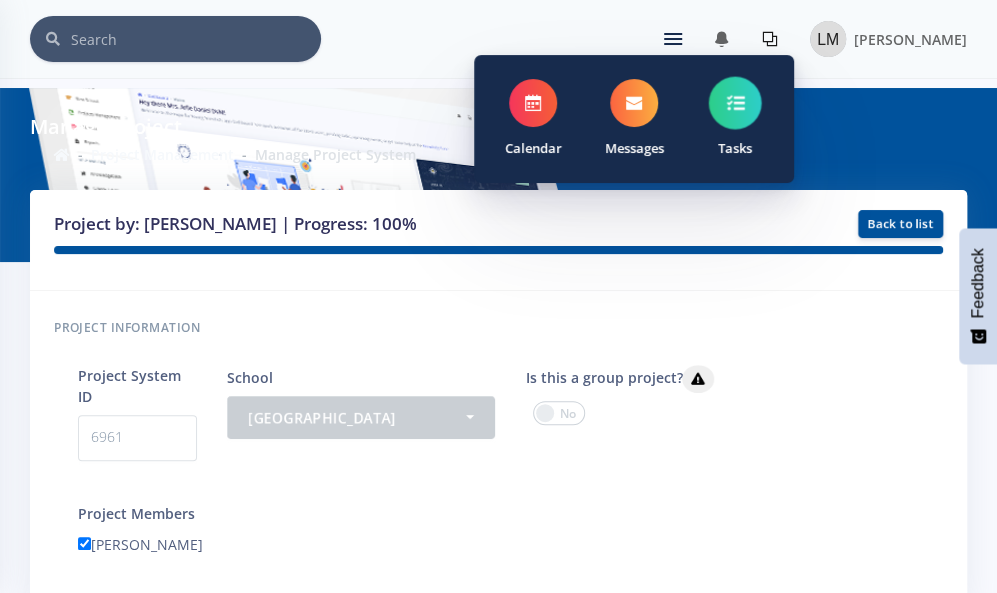 click at bounding box center [735, 103] 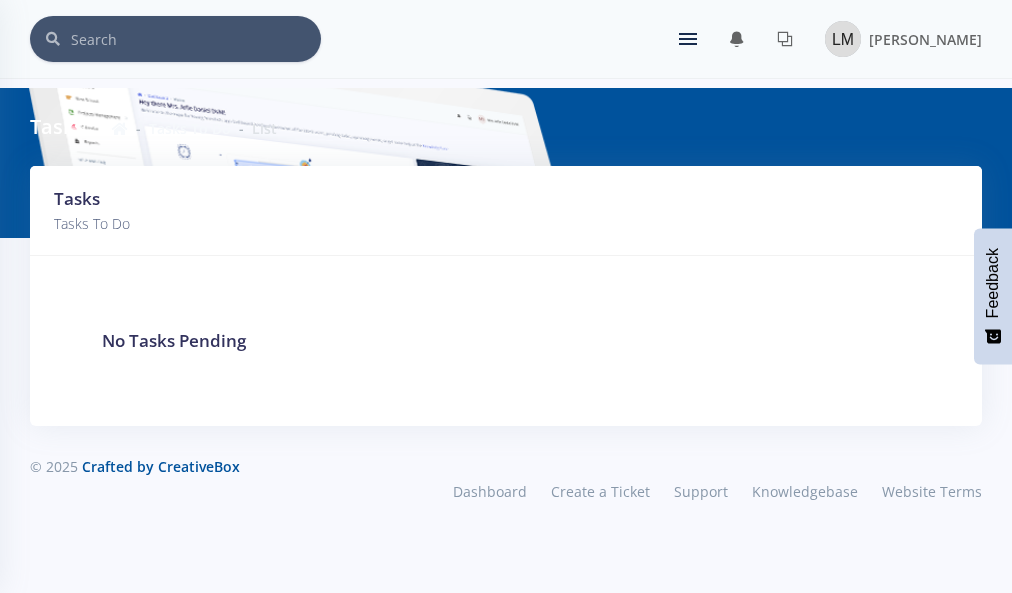 scroll, scrollTop: 0, scrollLeft: 0, axis: both 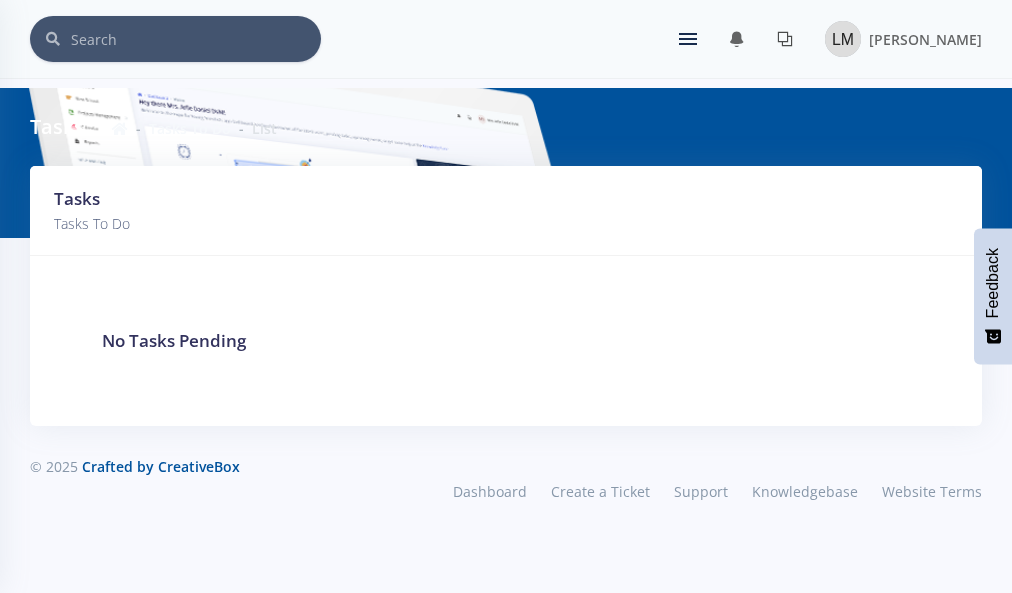 click at bounding box center (785, 39) 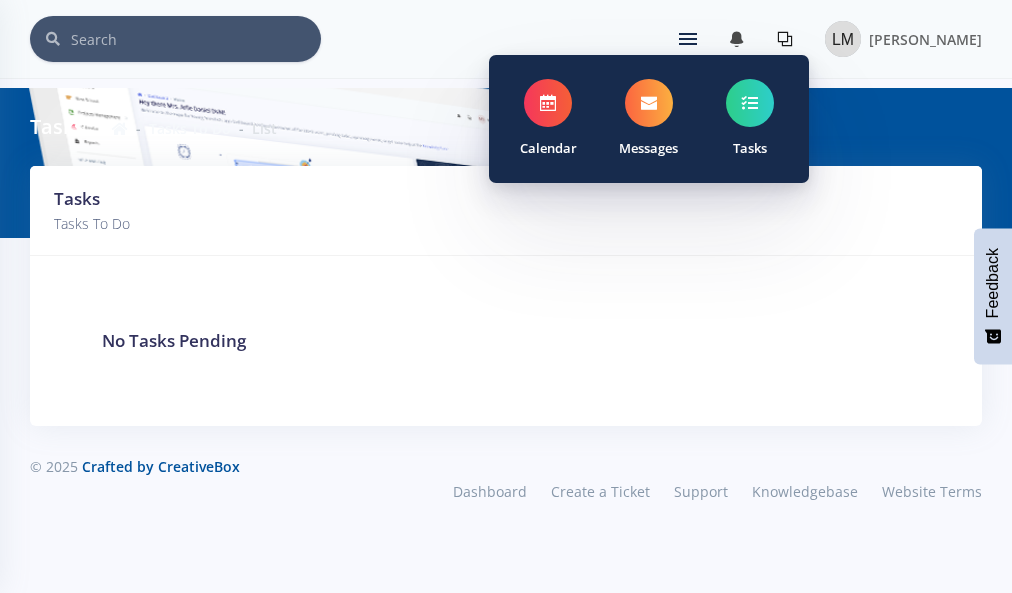 click at bounding box center [737, 39] 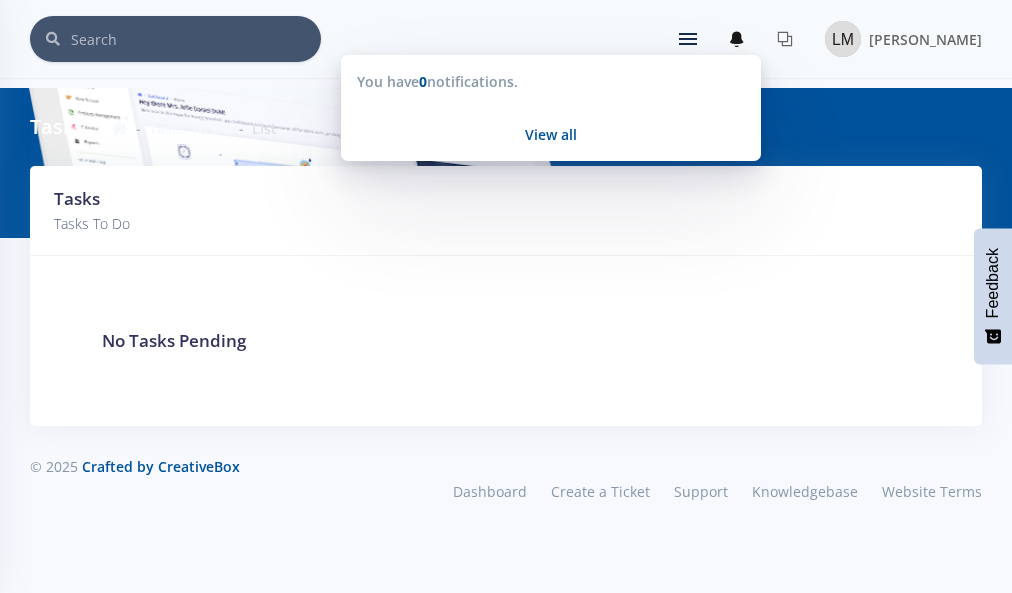 click on "×
You have  0
notifications." at bounding box center (506, 39) 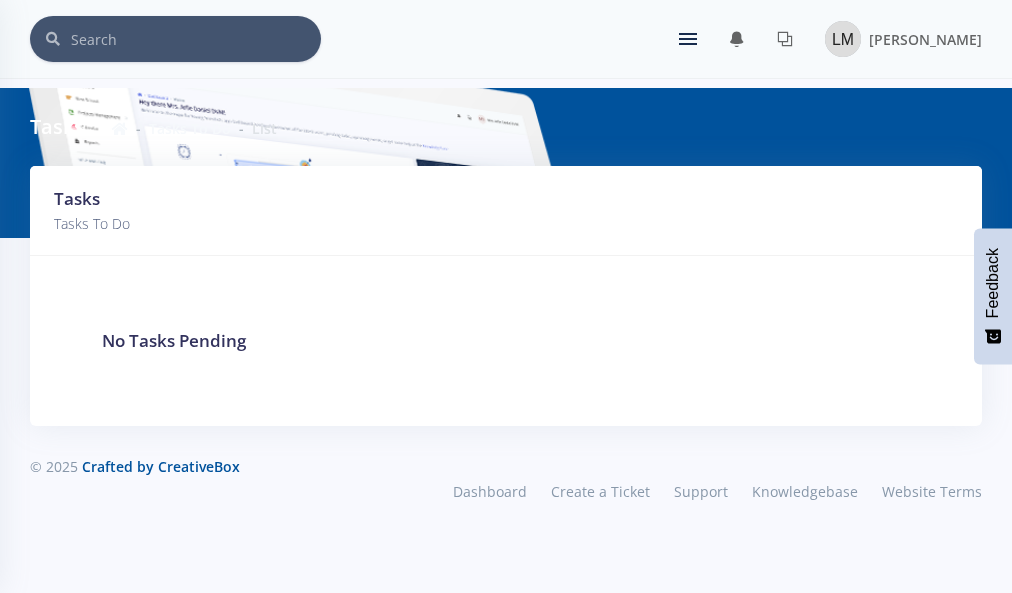 click at bounding box center (688, 39) 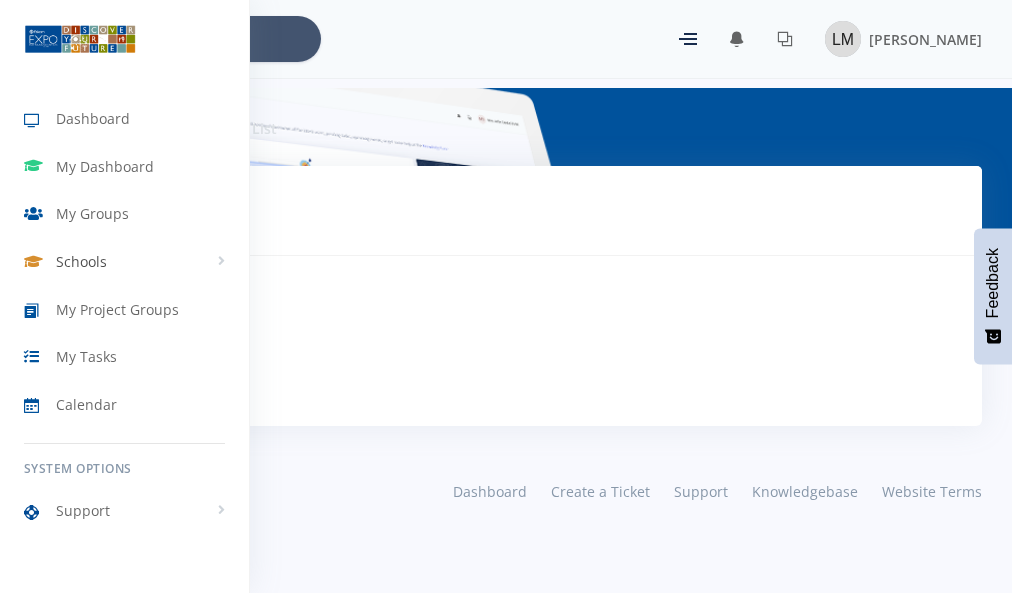 click on "Schools" at bounding box center [124, 262] 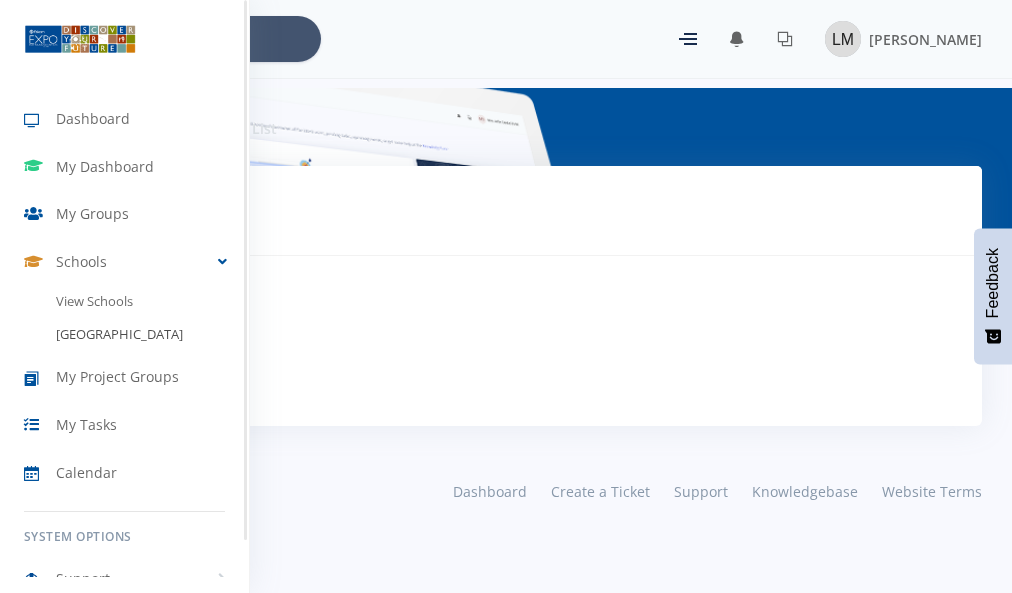 click on "[GEOGRAPHIC_DATA]" at bounding box center [124, 335] 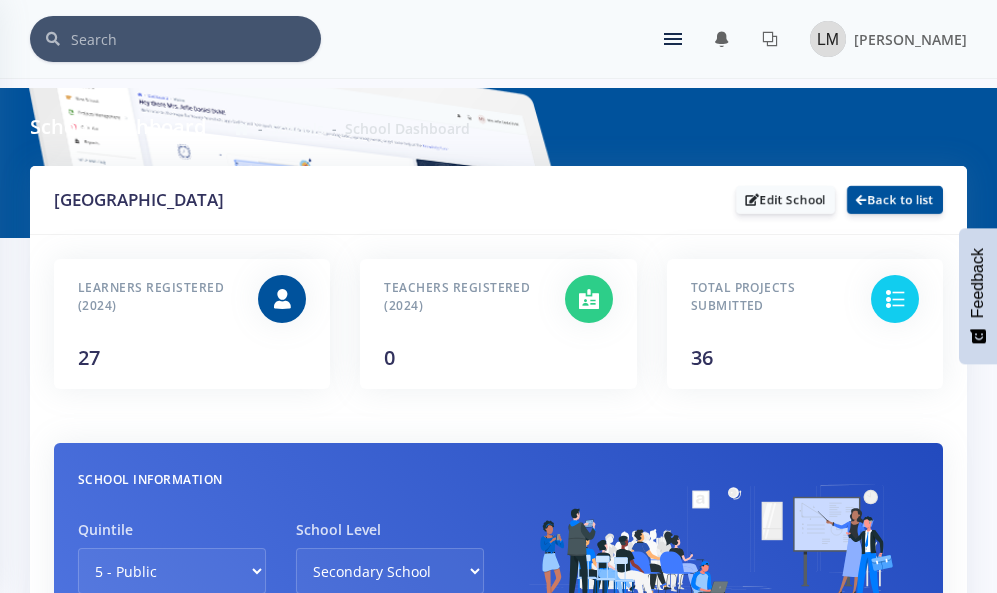 scroll, scrollTop: 0, scrollLeft: 0, axis: both 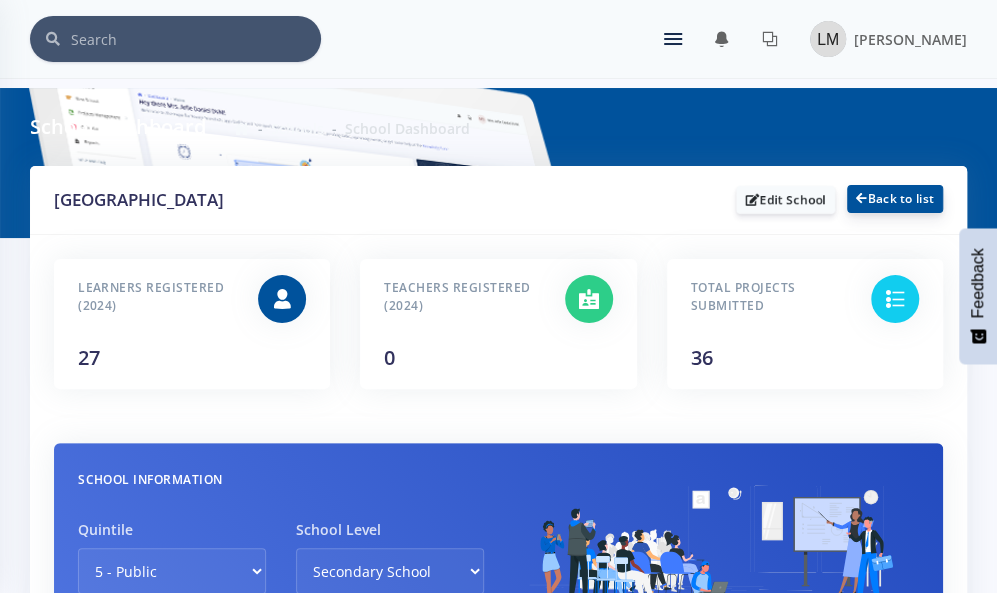 click on "Back to list" at bounding box center [895, 199] 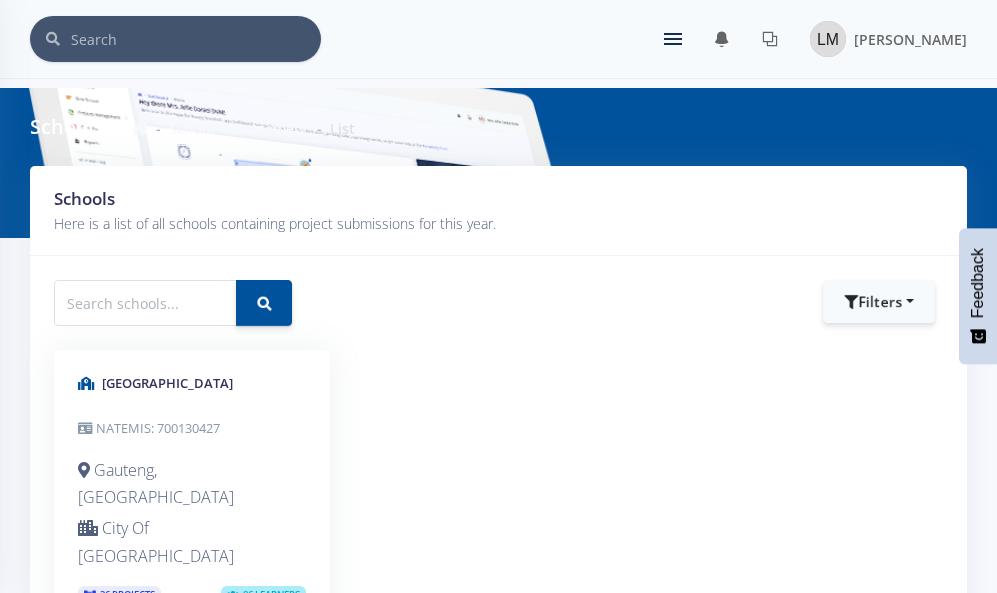 scroll, scrollTop: 0, scrollLeft: 0, axis: both 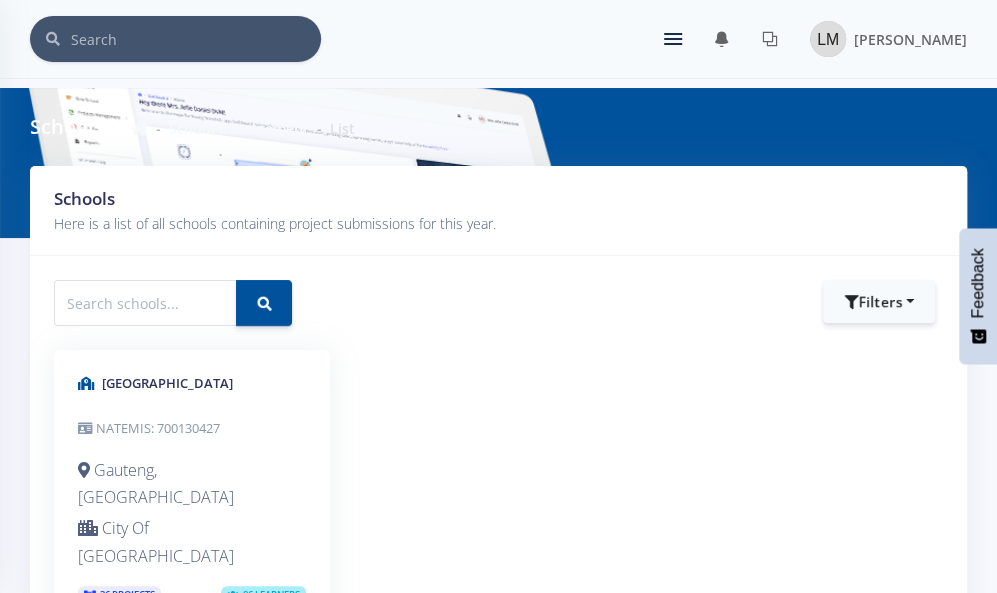click at bounding box center (673, 44) 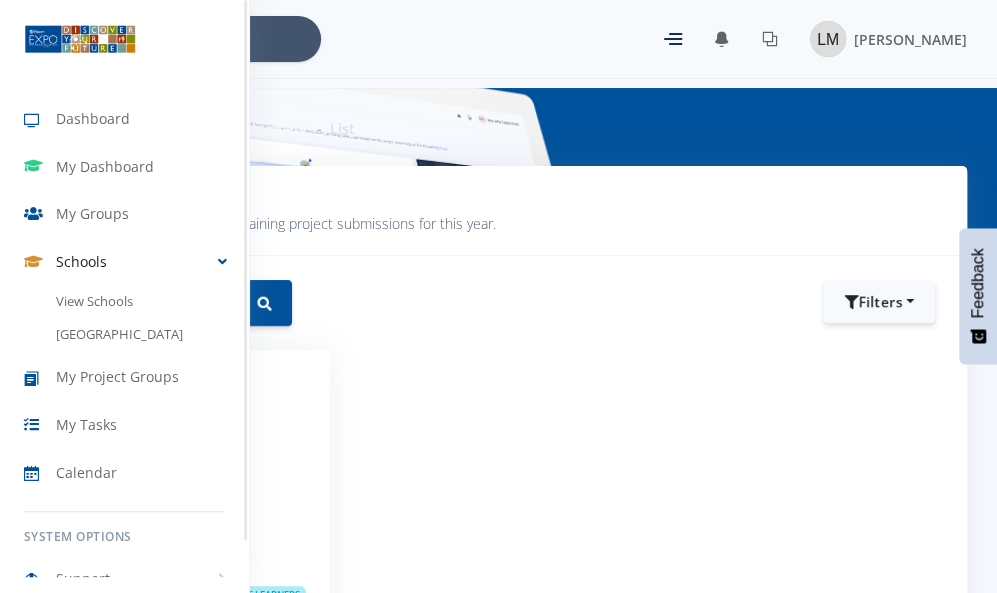 click on "Schools" at bounding box center (124, 262) 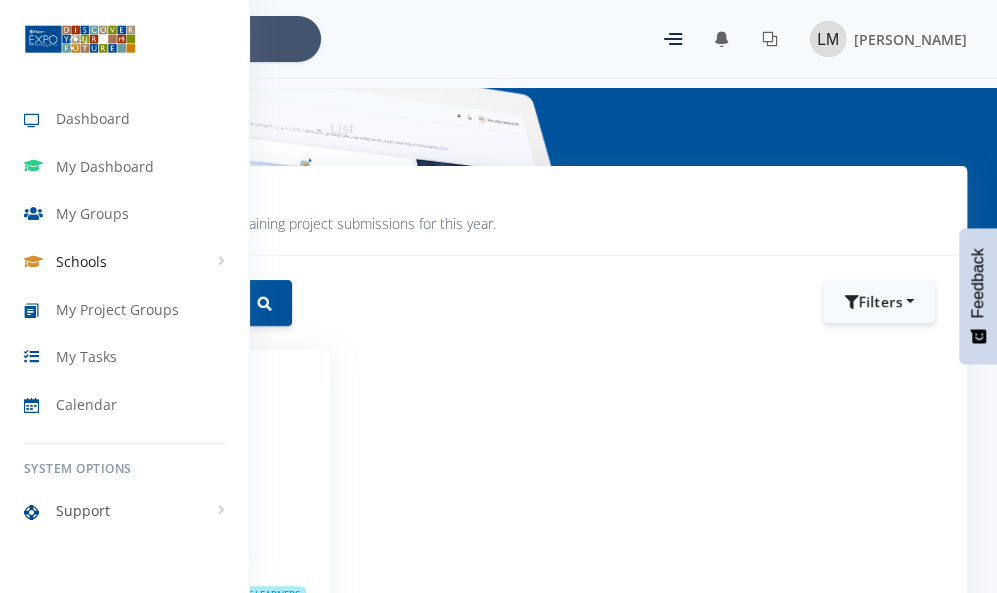 click on "Support" at bounding box center (124, 511) 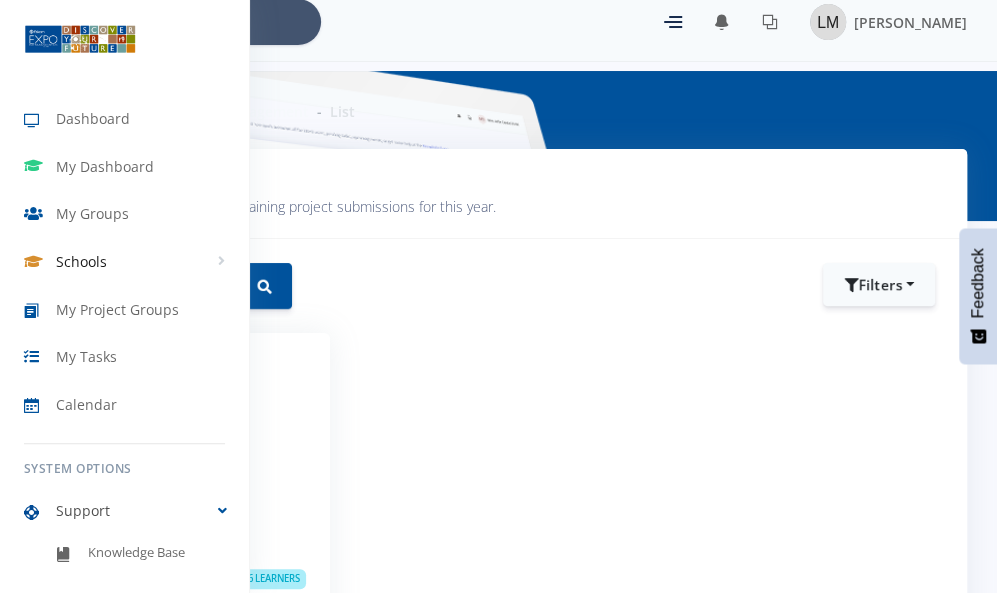 scroll, scrollTop: 15, scrollLeft: 0, axis: vertical 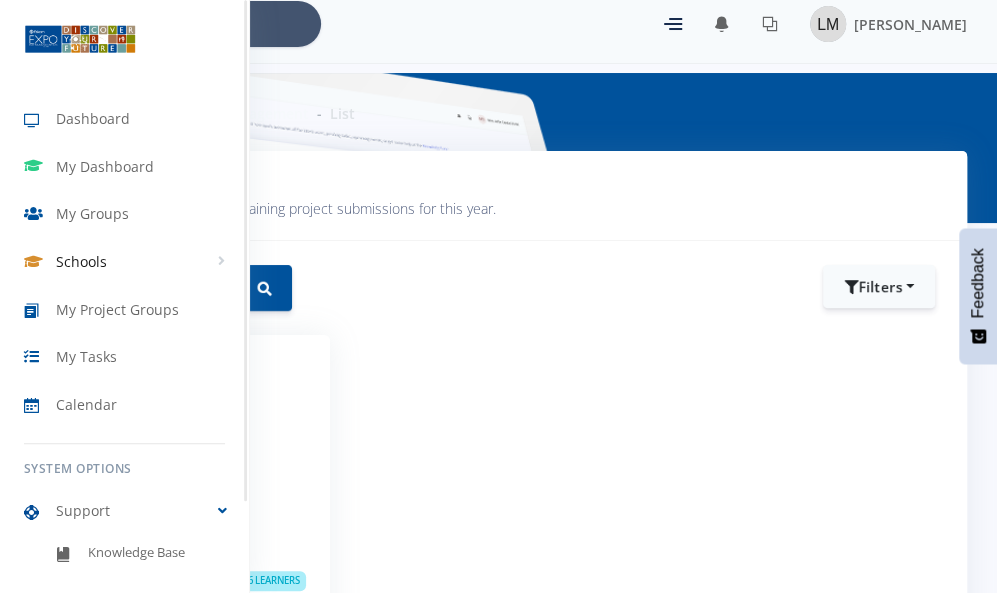 click on "Schools" at bounding box center (124, 262) 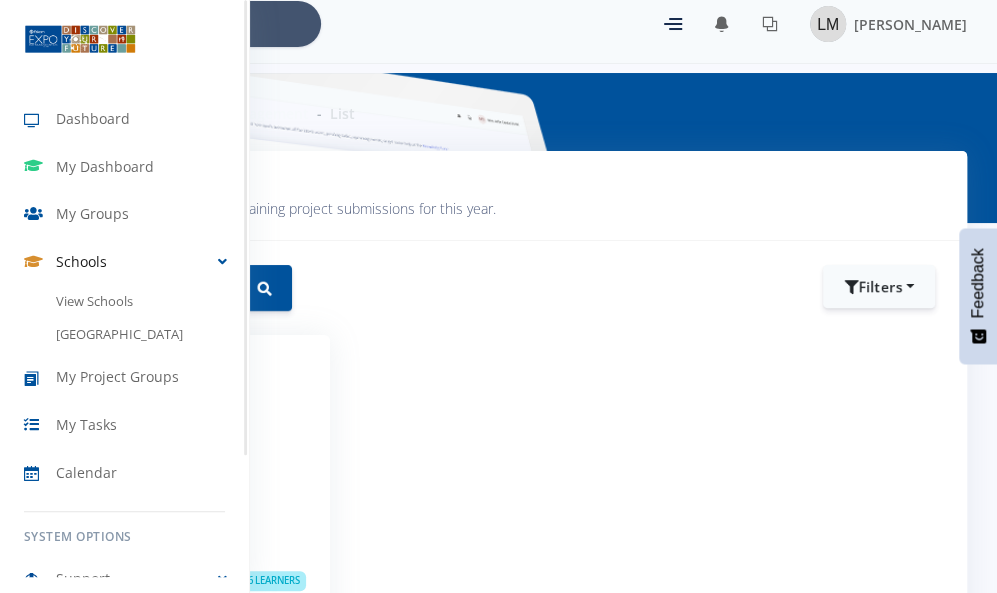 click on "Schools" at bounding box center [124, 262] 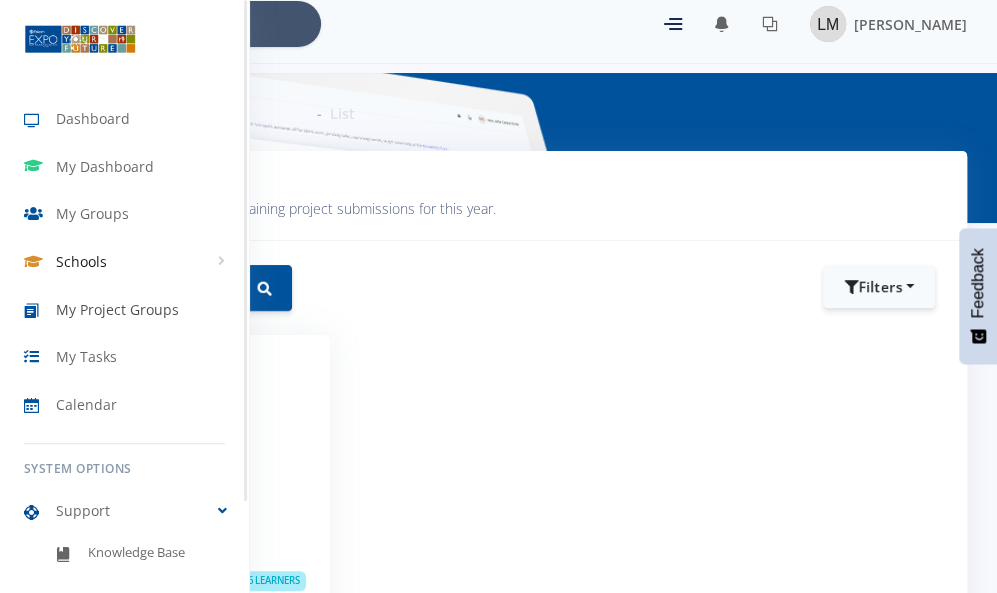 click on "My Project Groups" at bounding box center [117, 309] 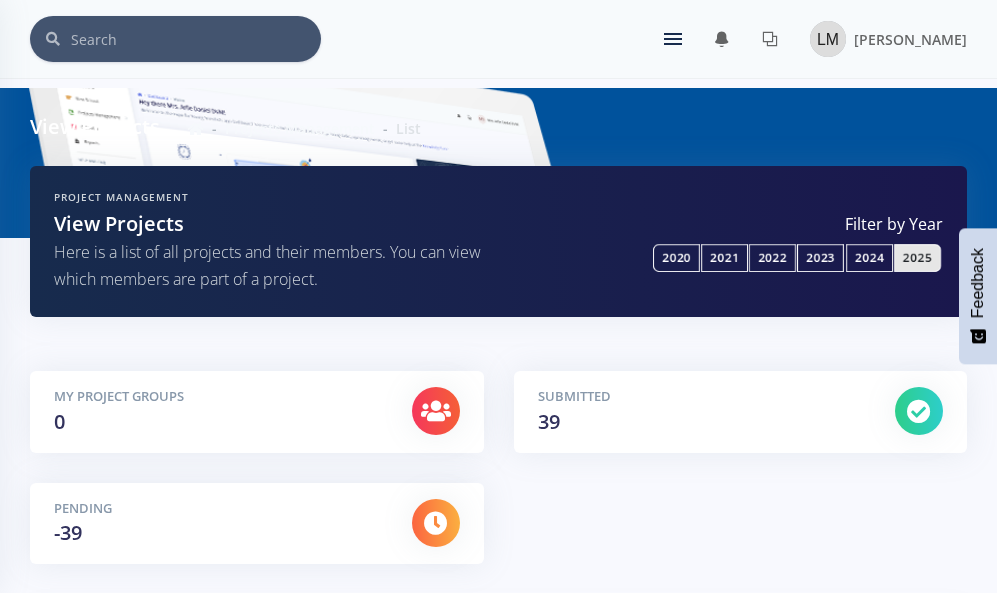 scroll, scrollTop: 0, scrollLeft: 0, axis: both 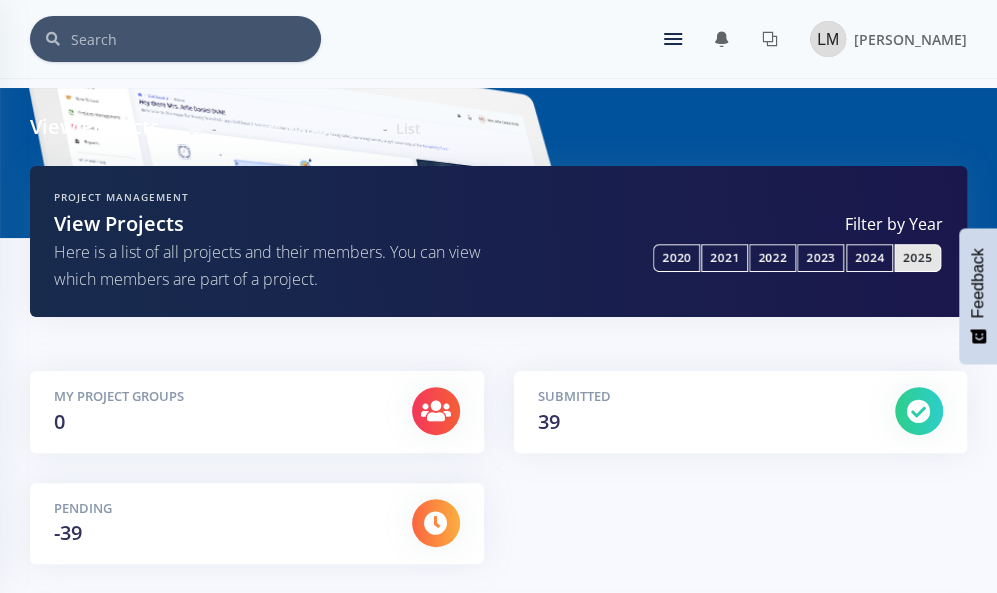 click on "×
You have  0
notifications." at bounding box center (498, 39) 